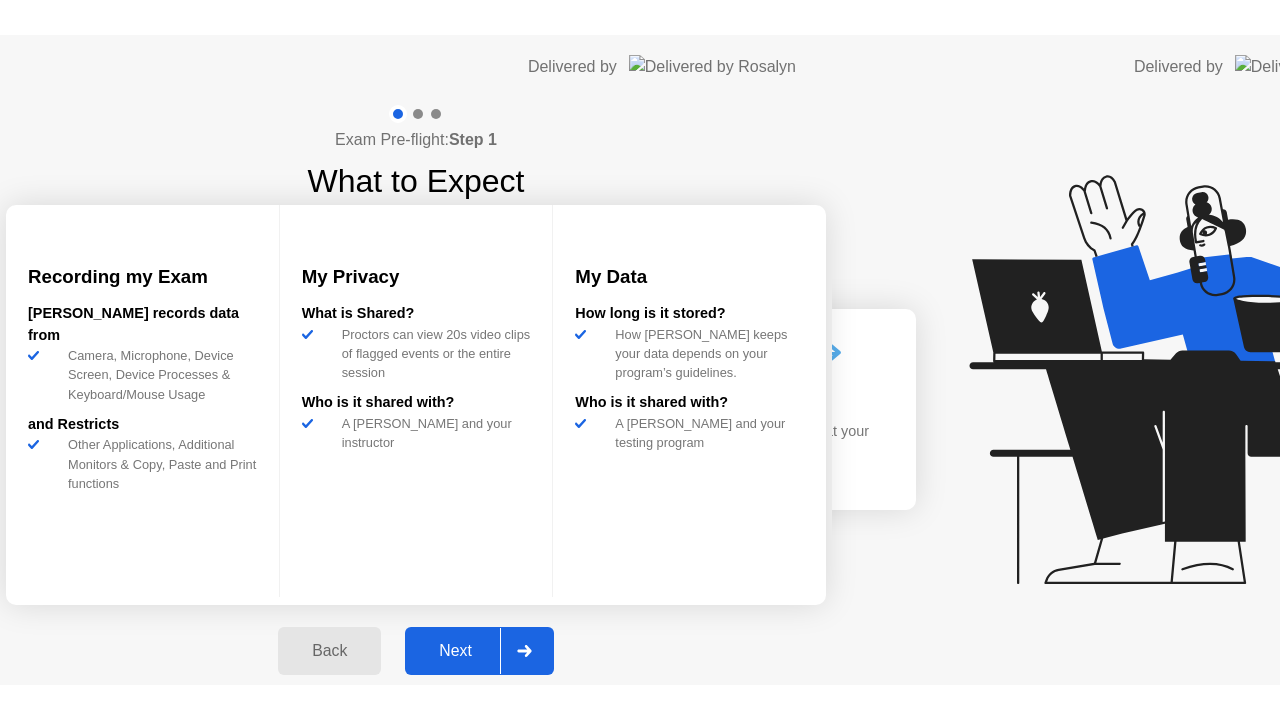 scroll, scrollTop: 0, scrollLeft: 0, axis: both 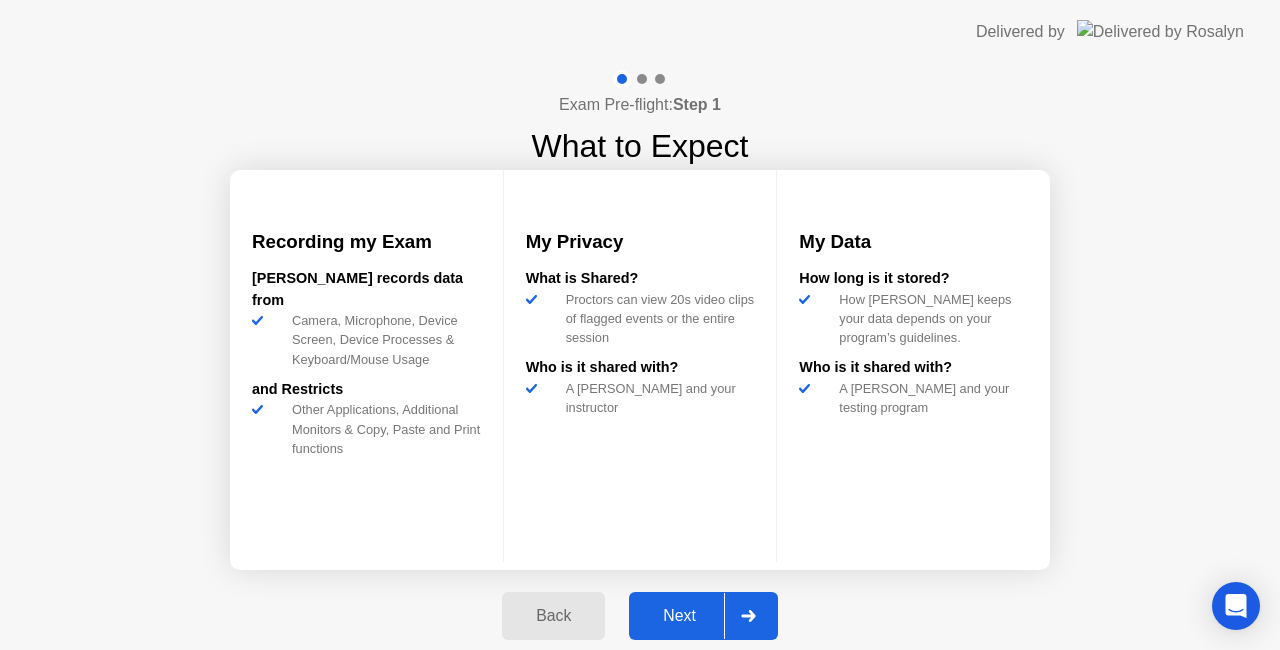 click on "Next" 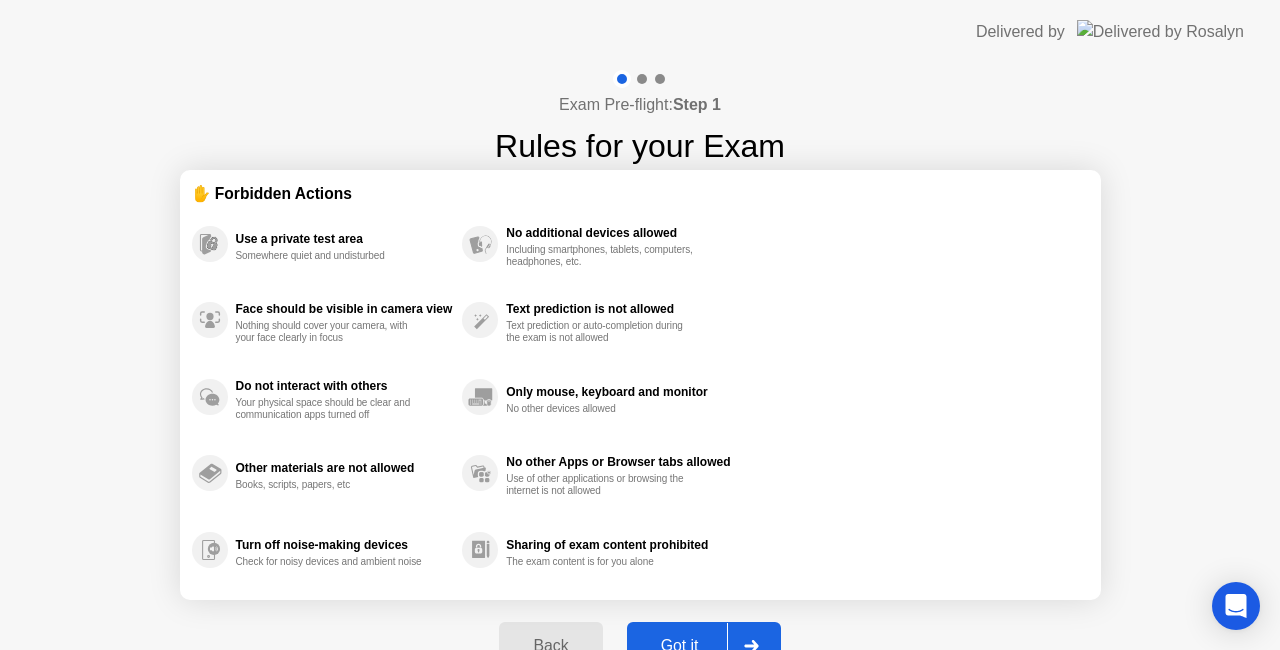 click on "Back Got it" 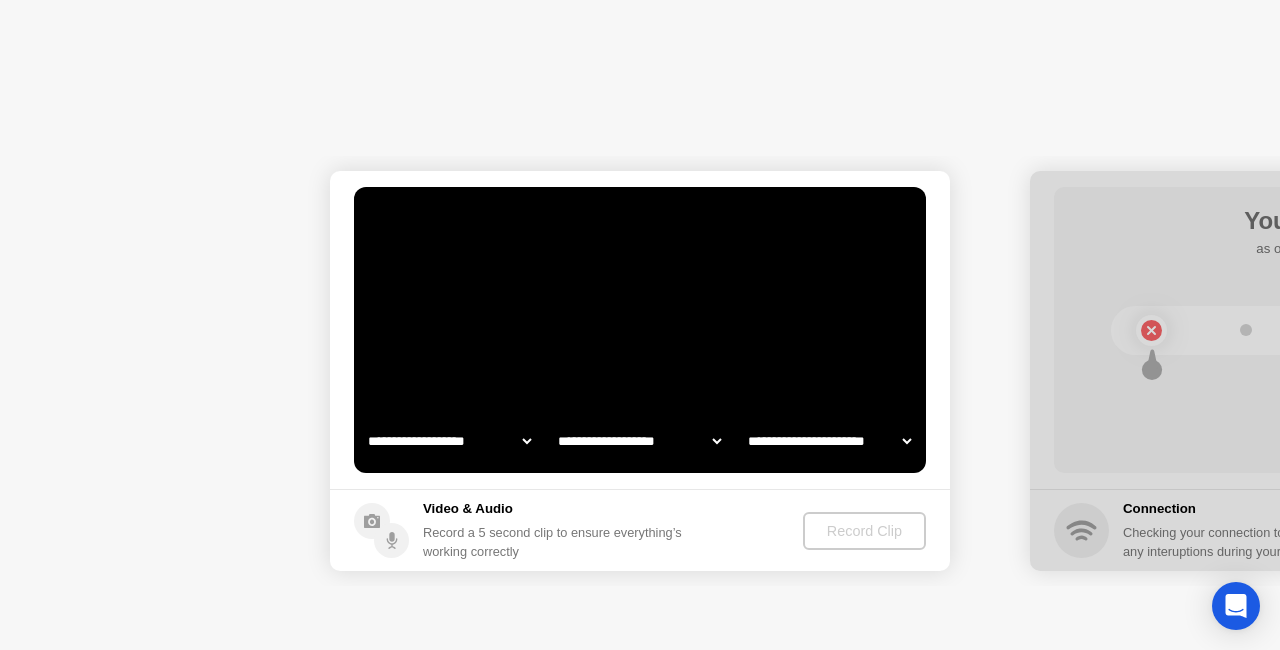 select on "**********" 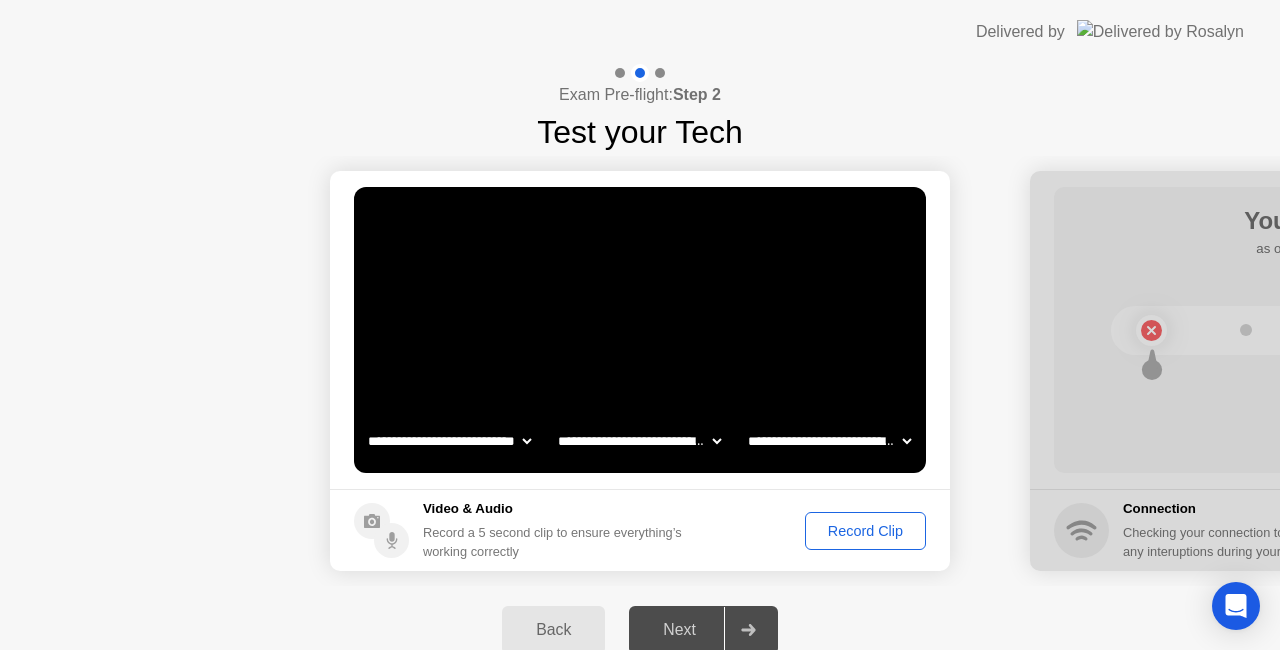 click on "Record Clip" 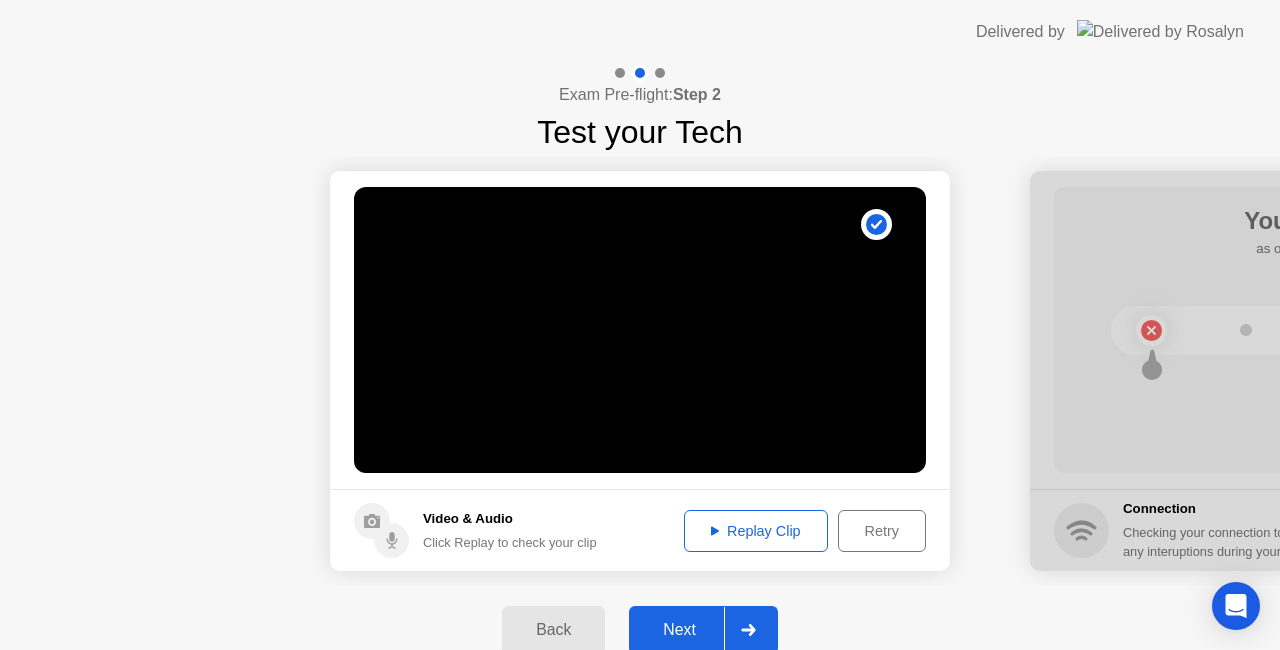 click on "Next" 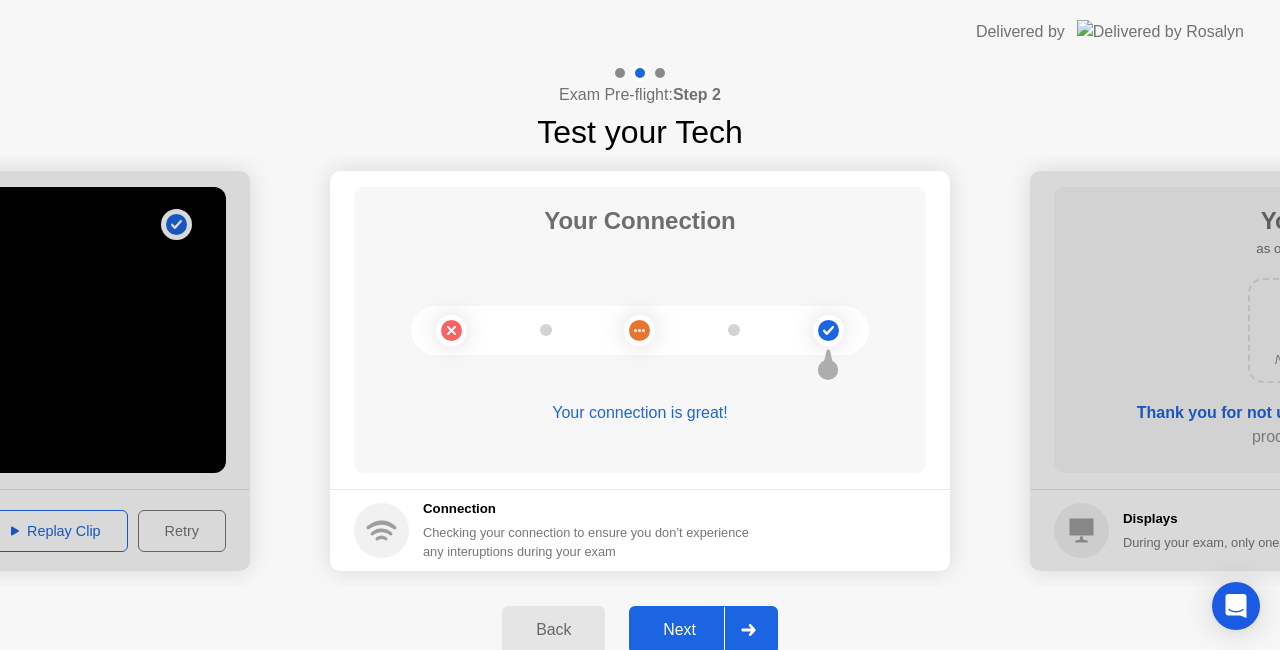 click on "Next" 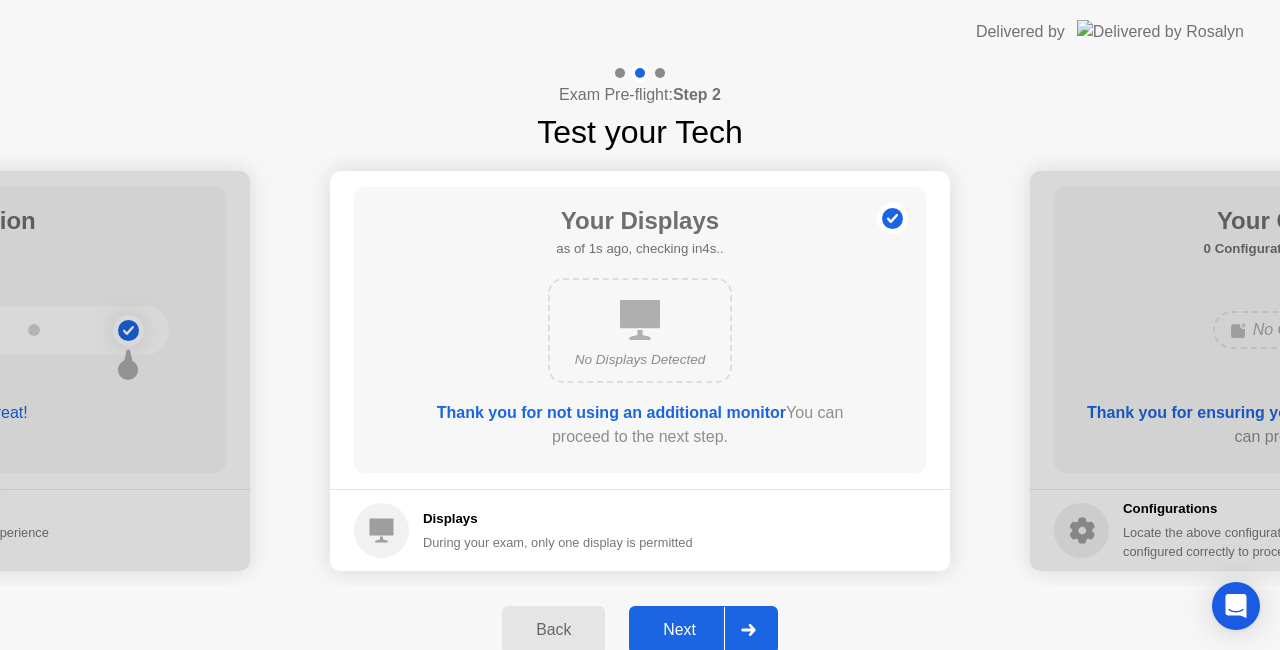 click on "Next" 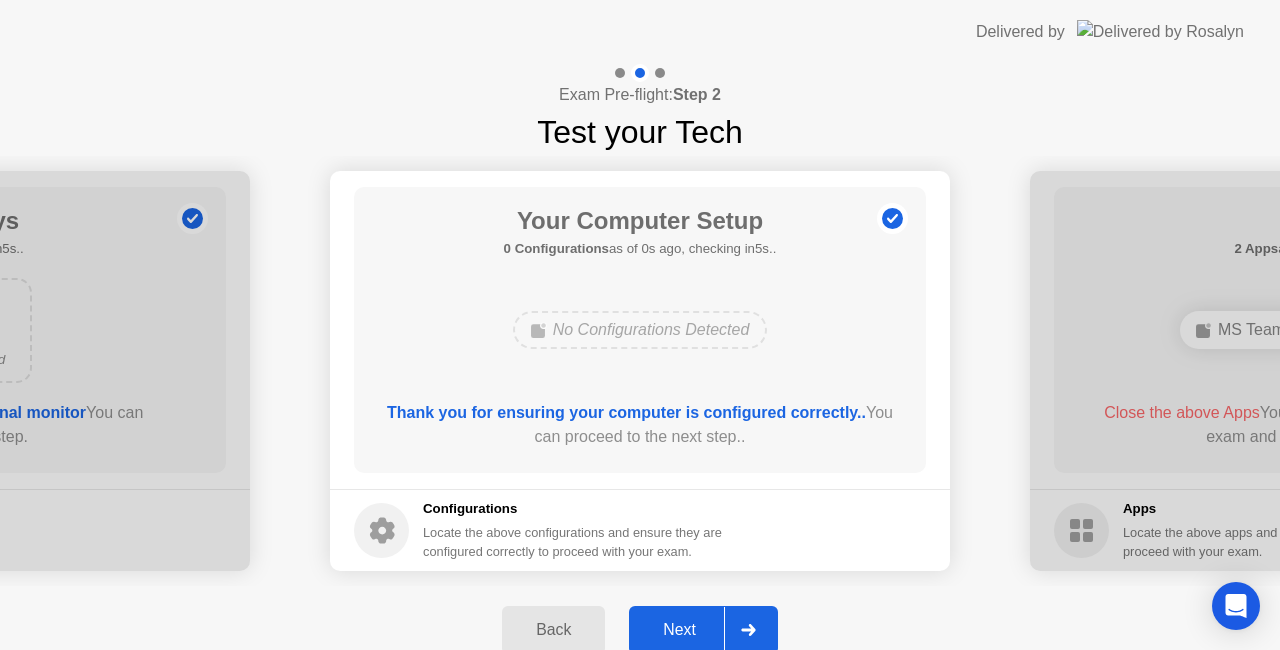 click on "Next" 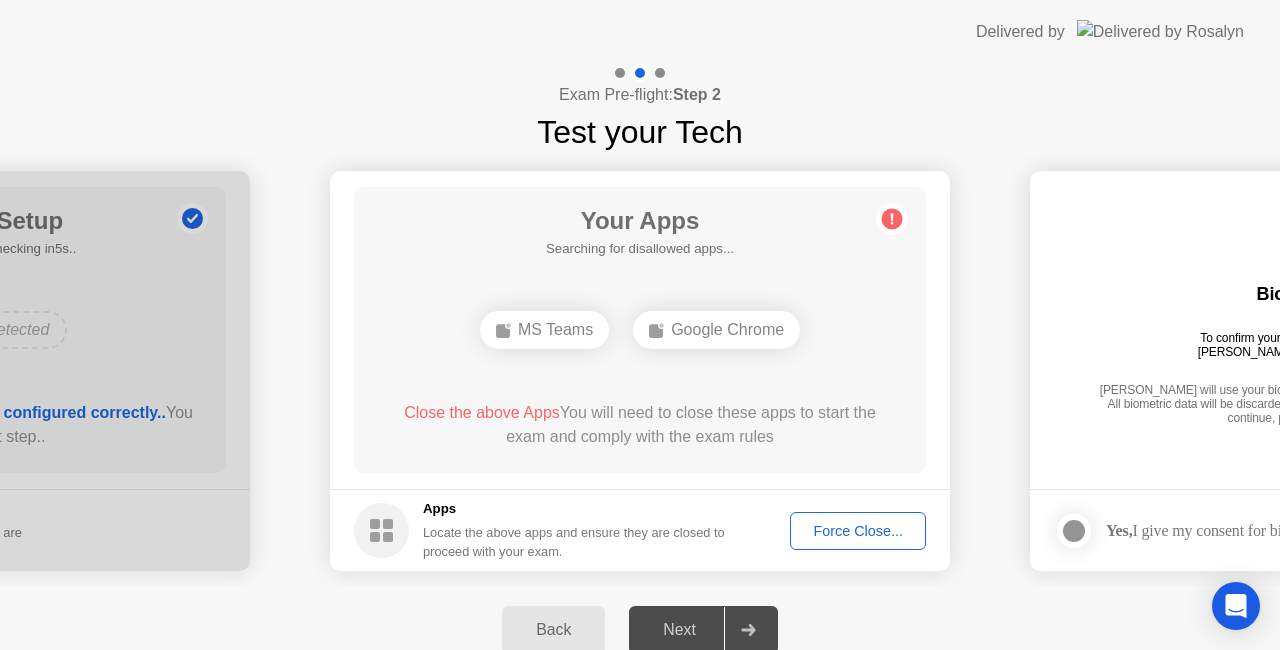 click on "Force Close..." 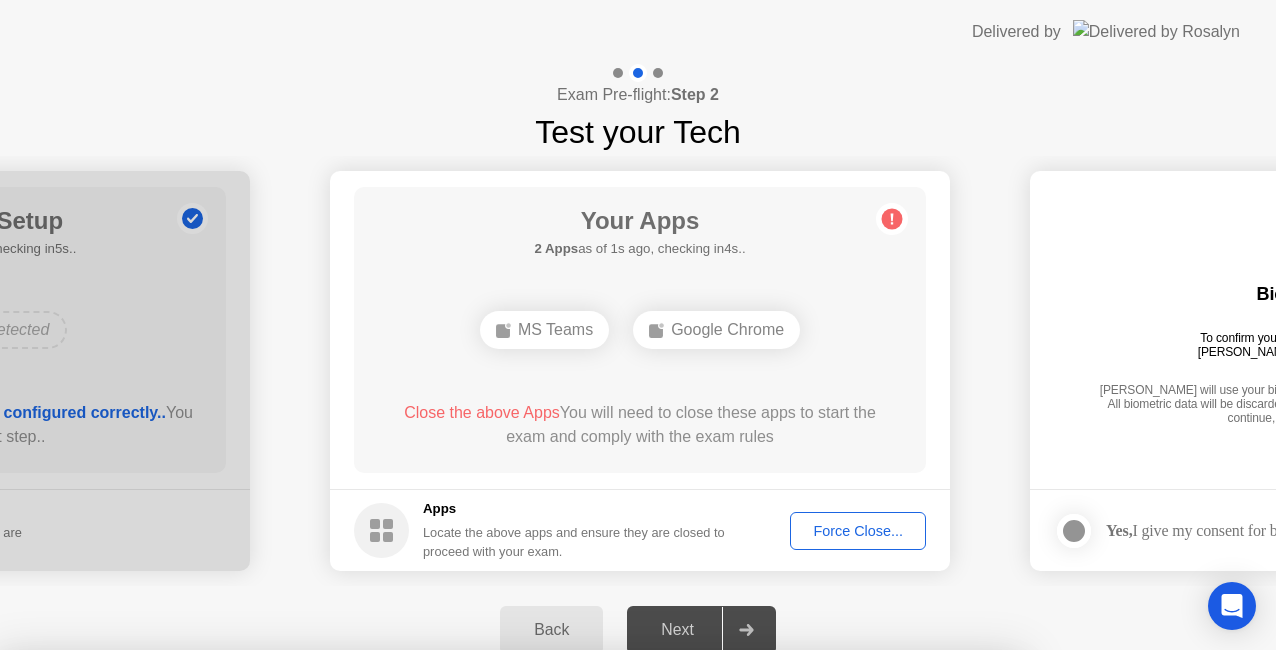 click on "Confirm" at bounding box center (577, 926) 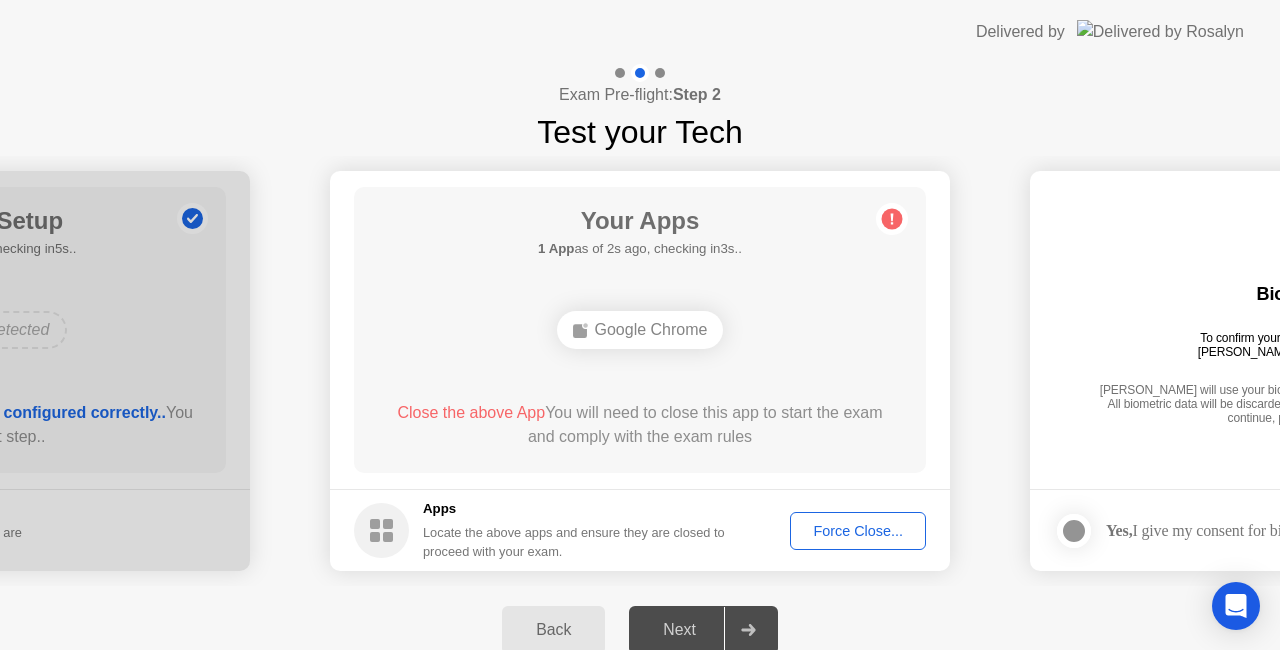 click on "Force Close..." 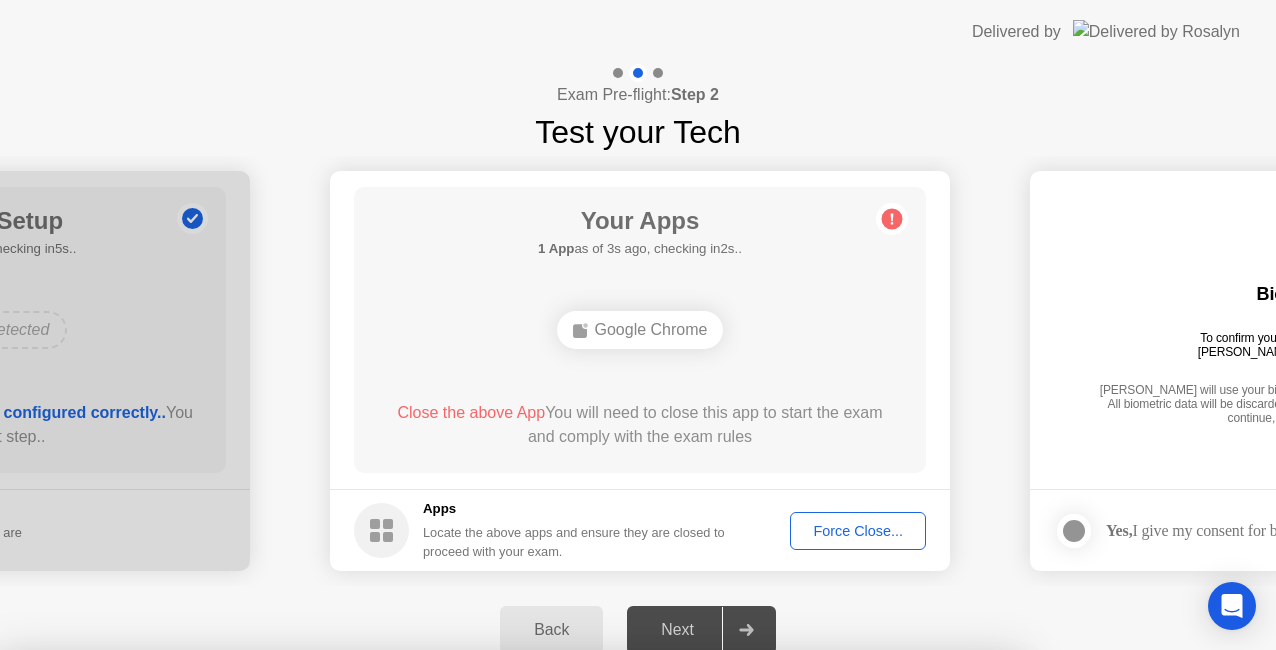 click on "Confirm" at bounding box center [577, 926] 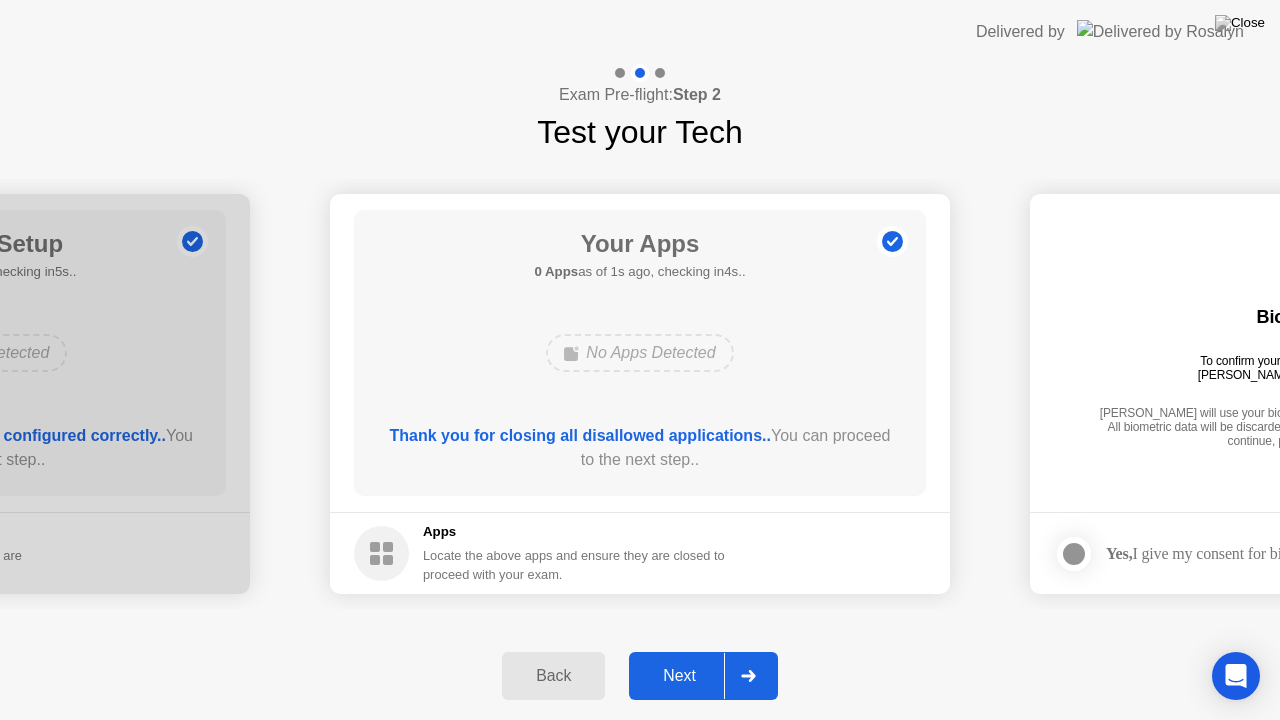 click on "Next" 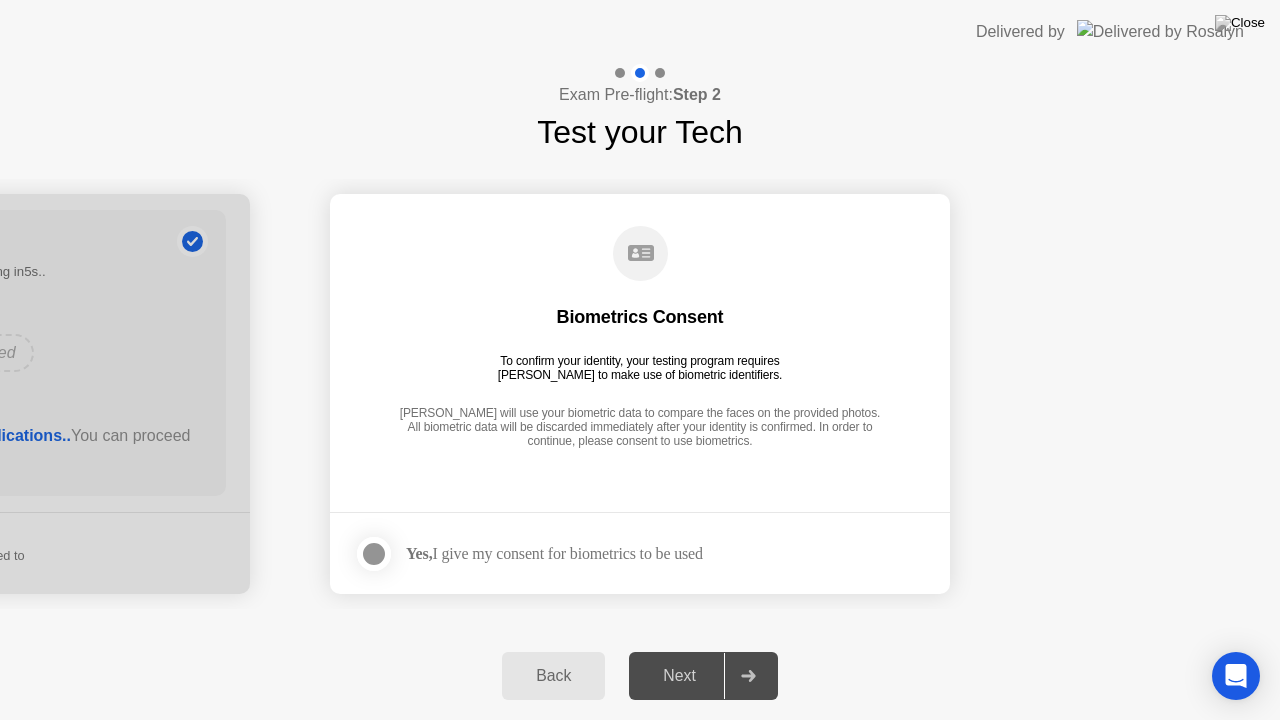 click on "Yes,  I give my consent for biometrics to be used" 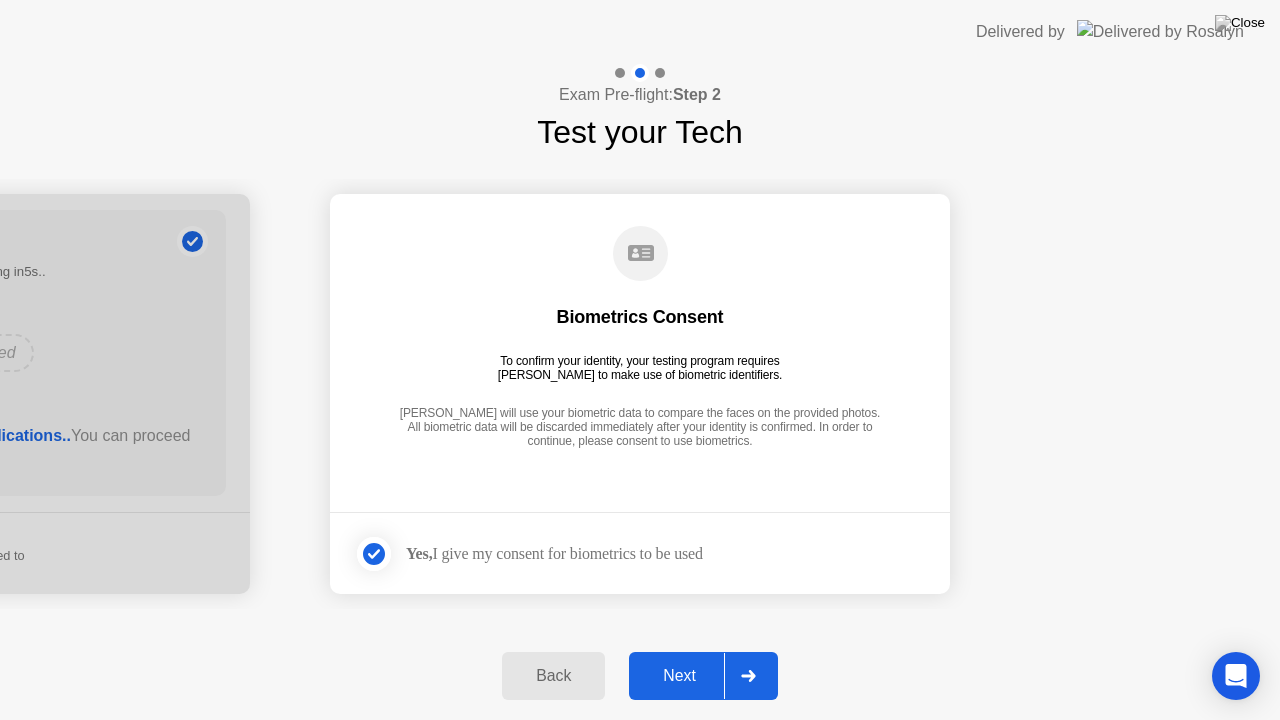 click on "Next" 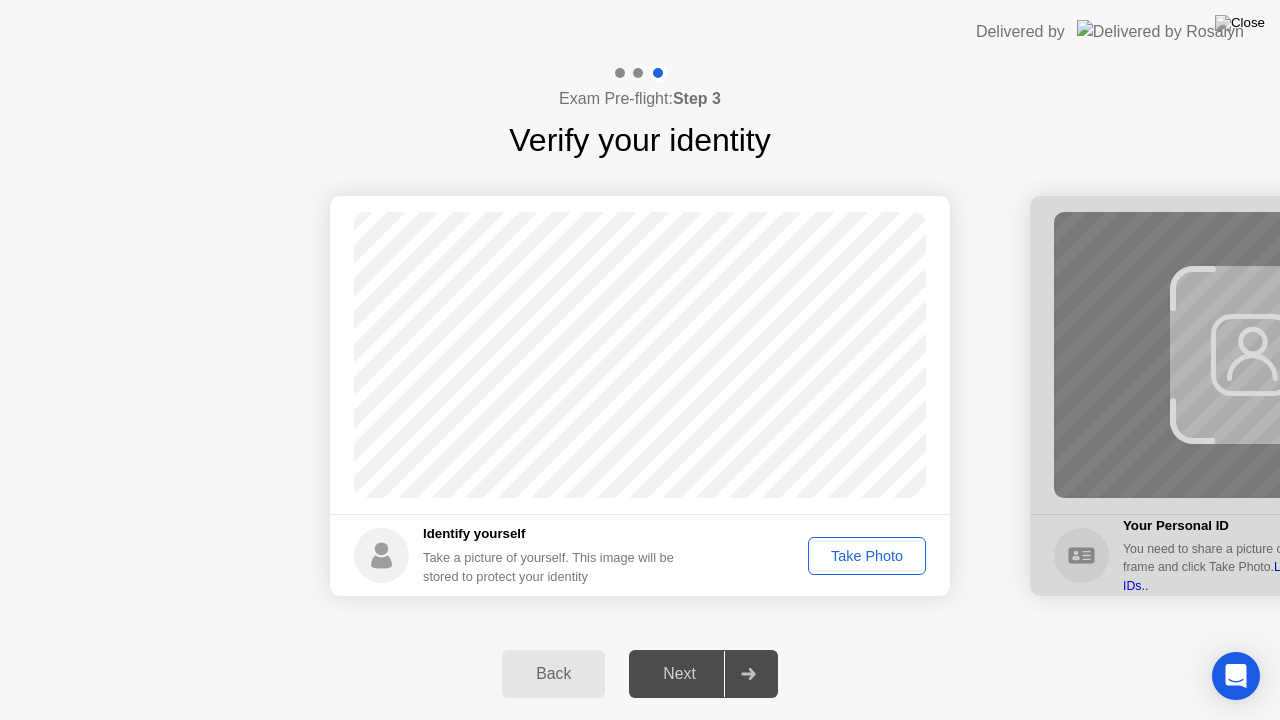 click on "Take Photo" 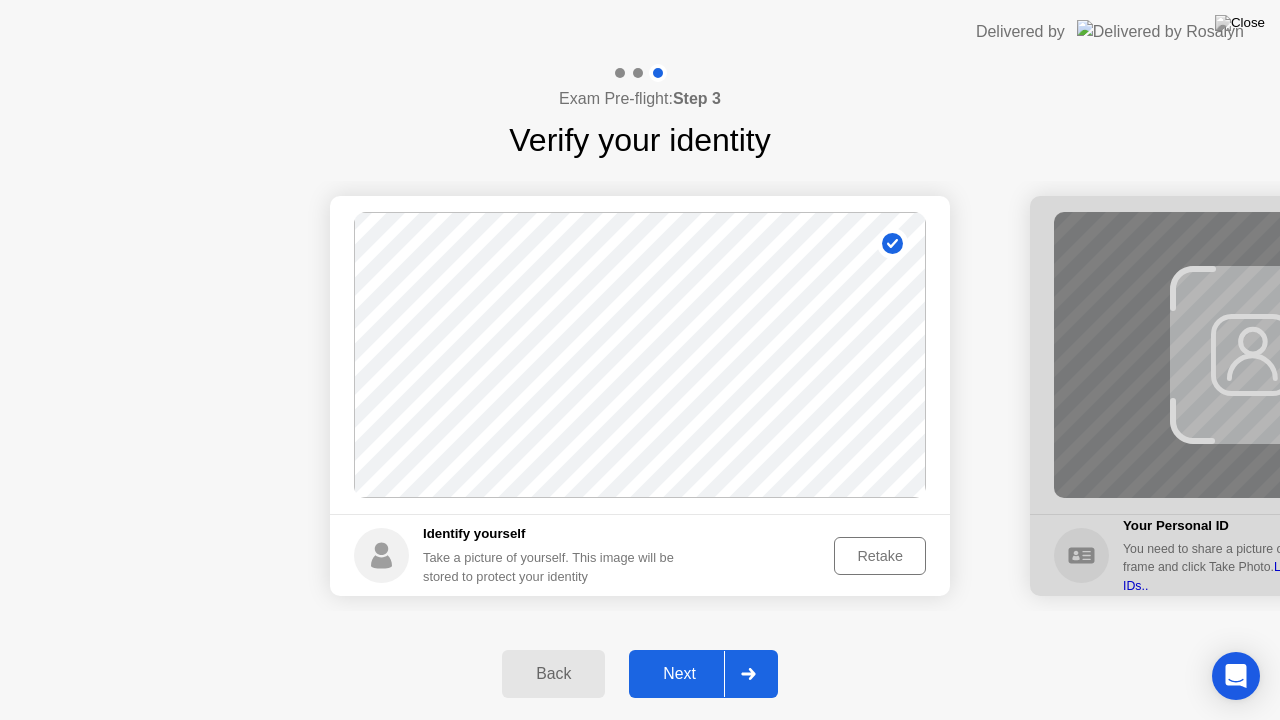 click on "Next" 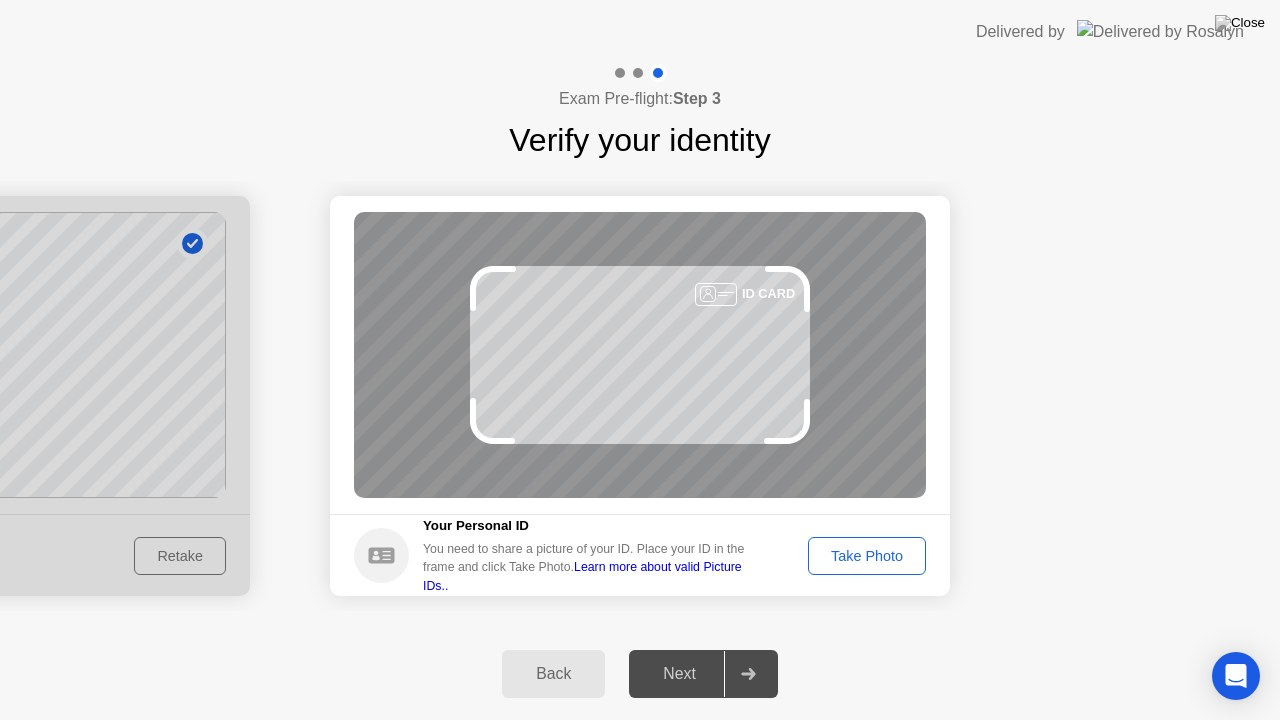 click on "Take Photo" 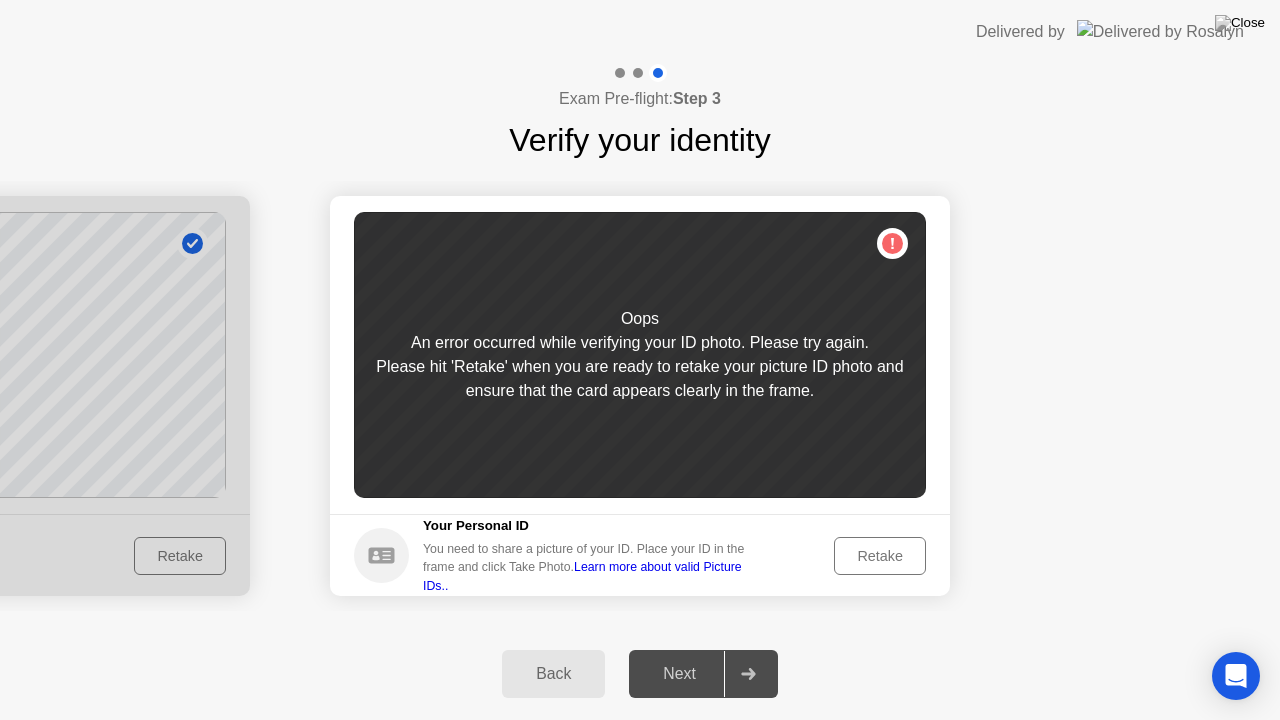 click on "Retake" 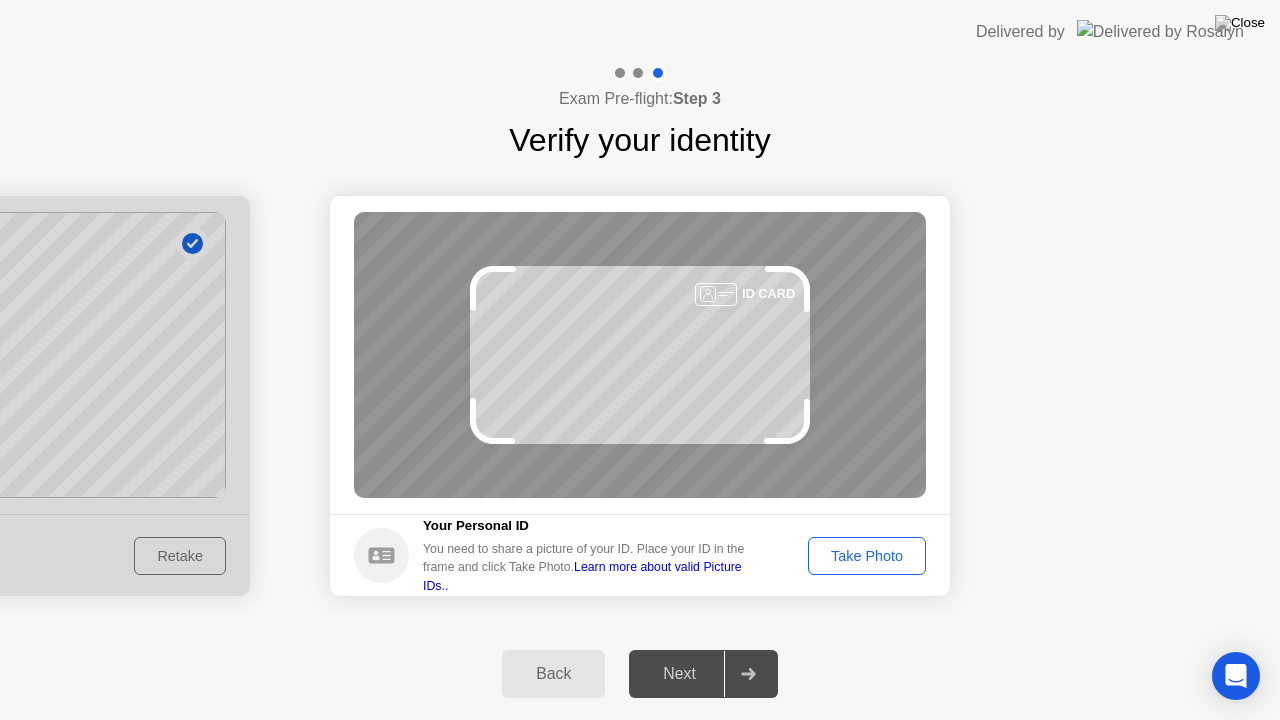 click on "Take Photo" 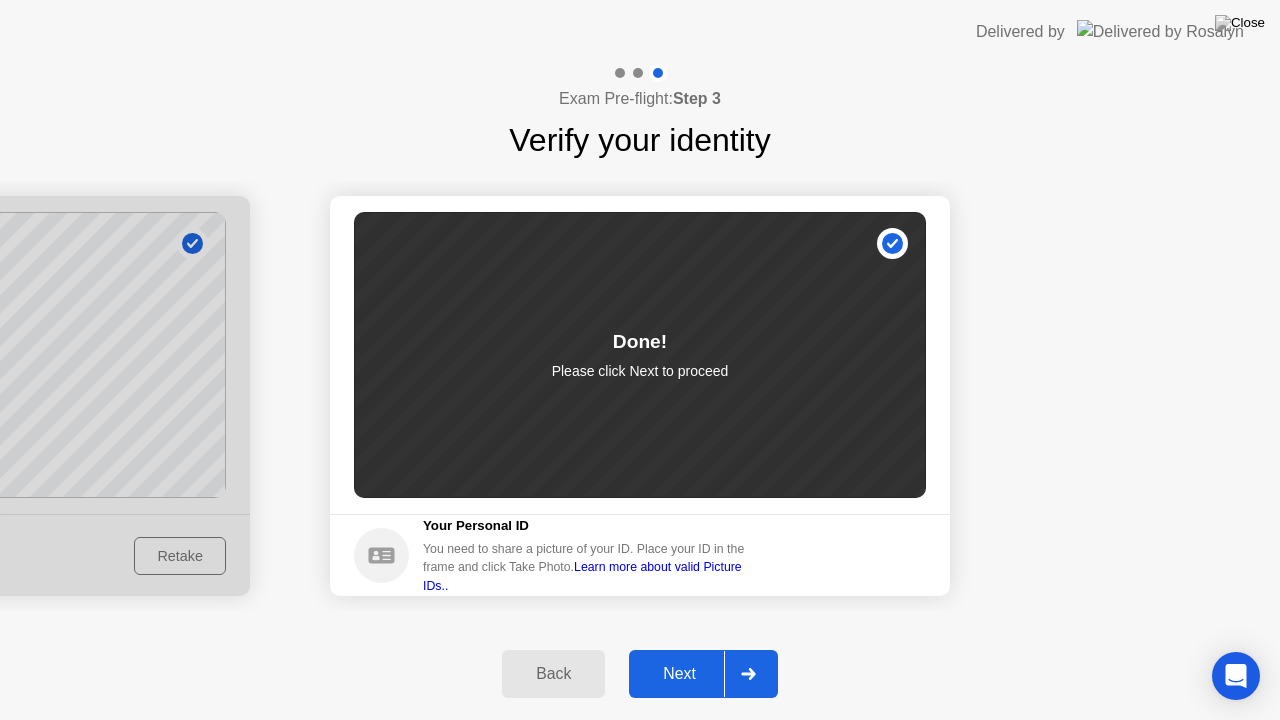 click on "Next" 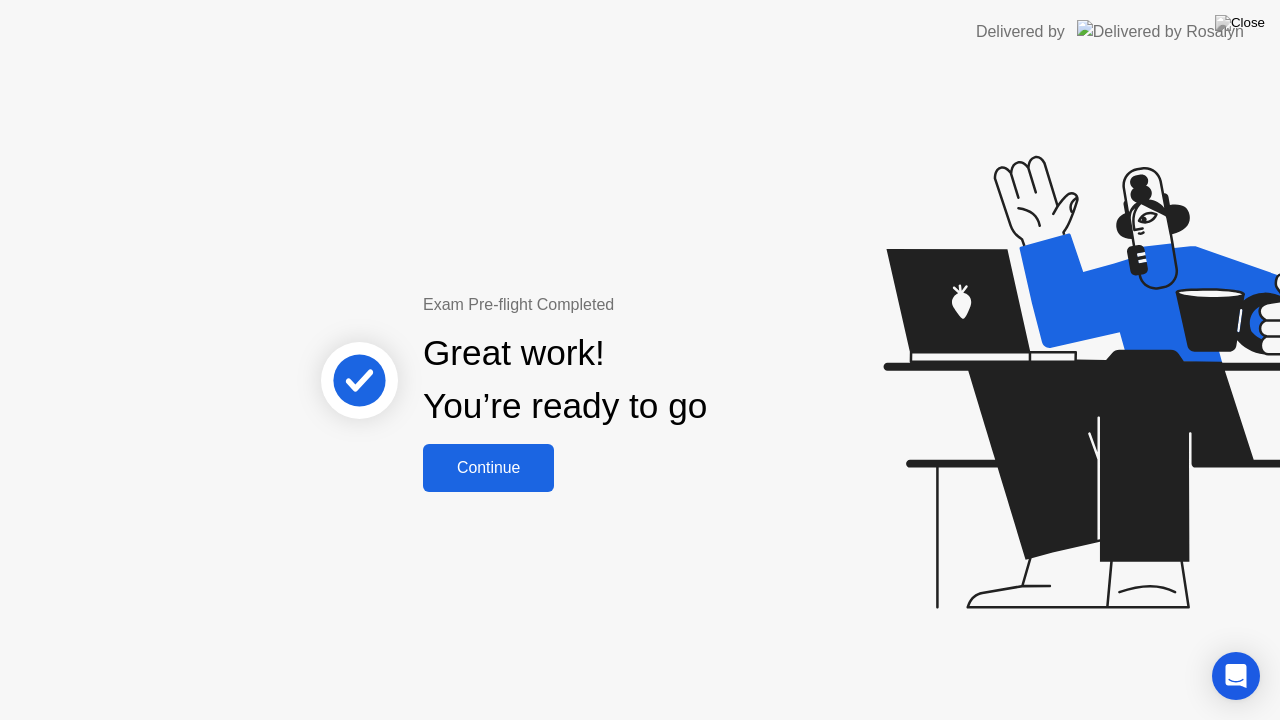 click on "Continue" 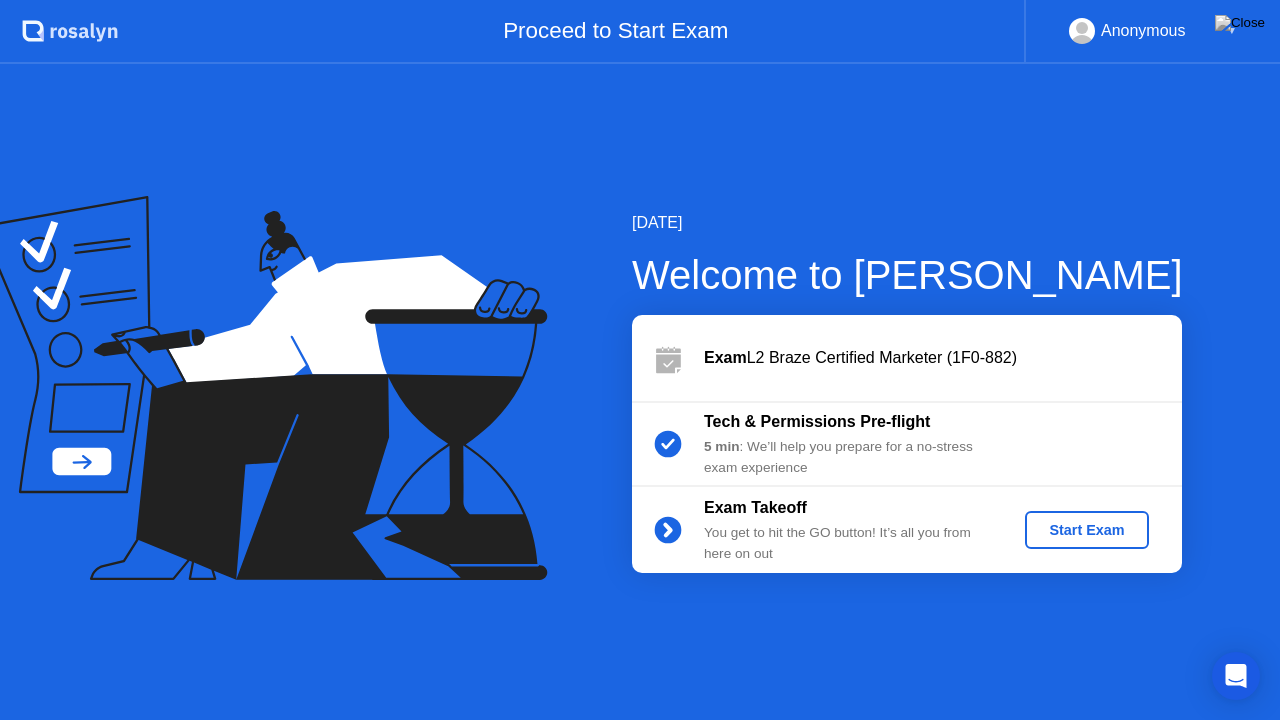 click on "Start Exam" 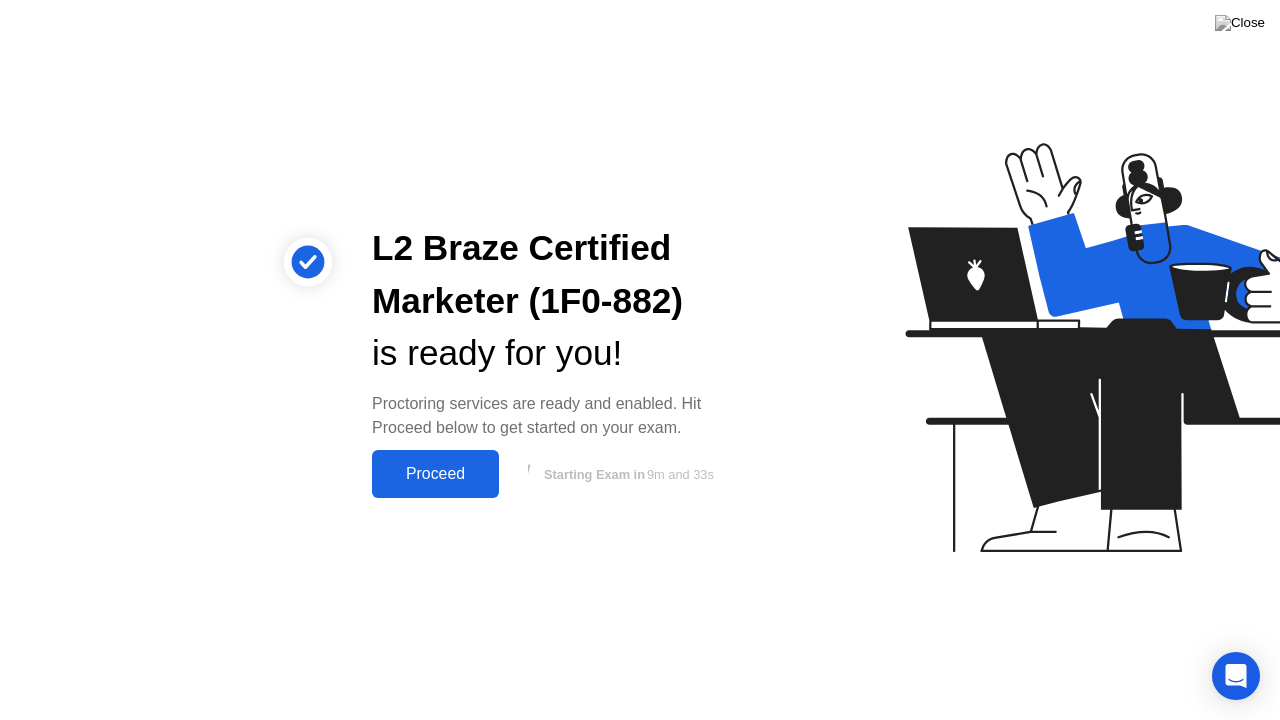 click on "Proceed" 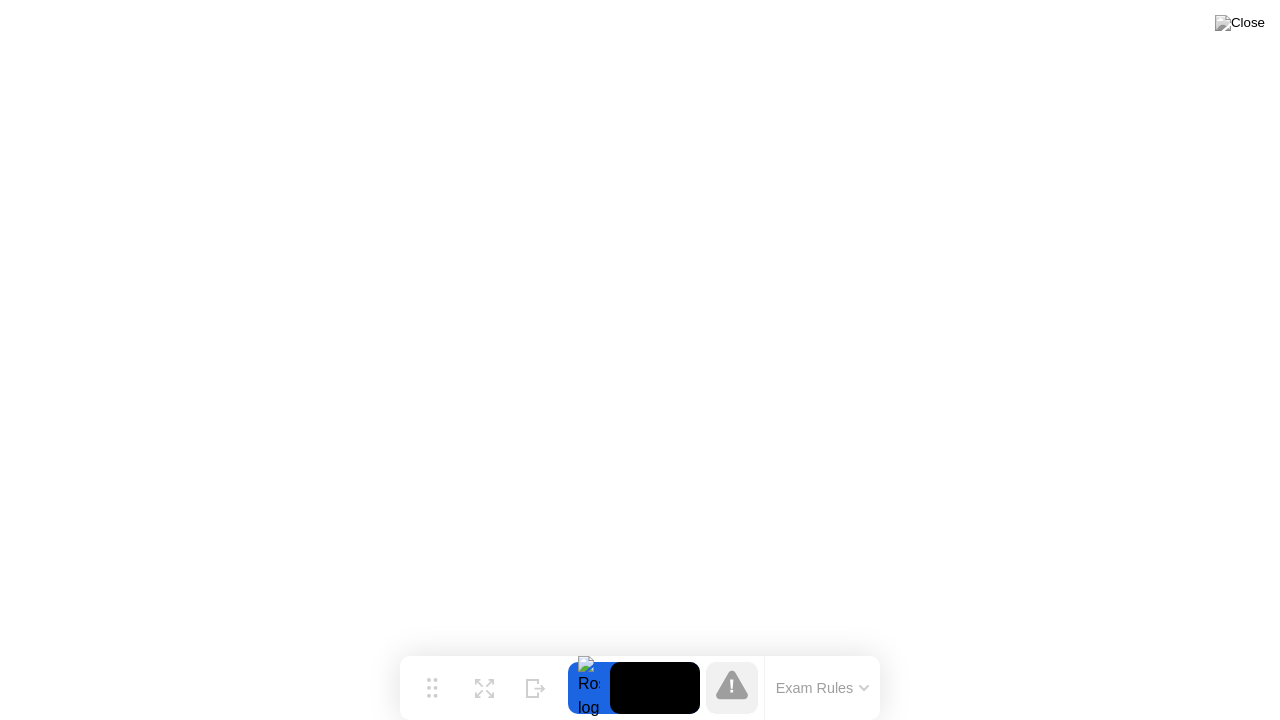 click on "Exam Rules" 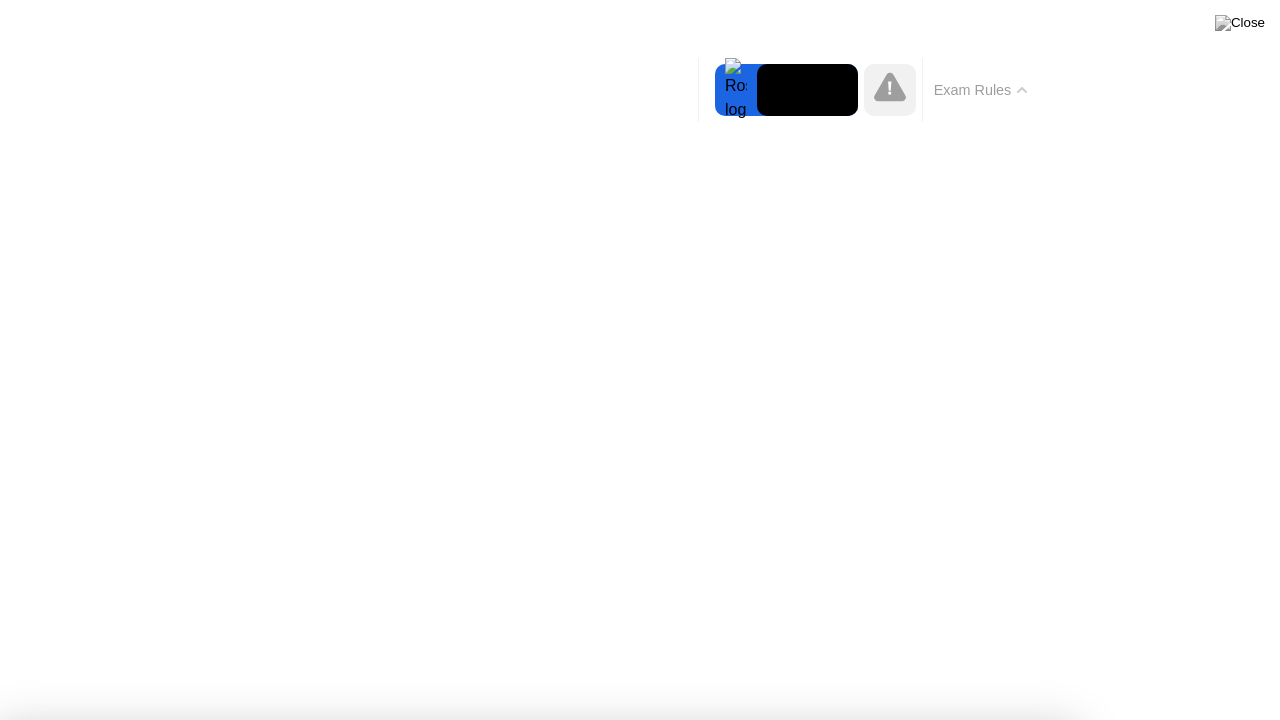 click on "Got it!" at bounding box center [537, 1289] 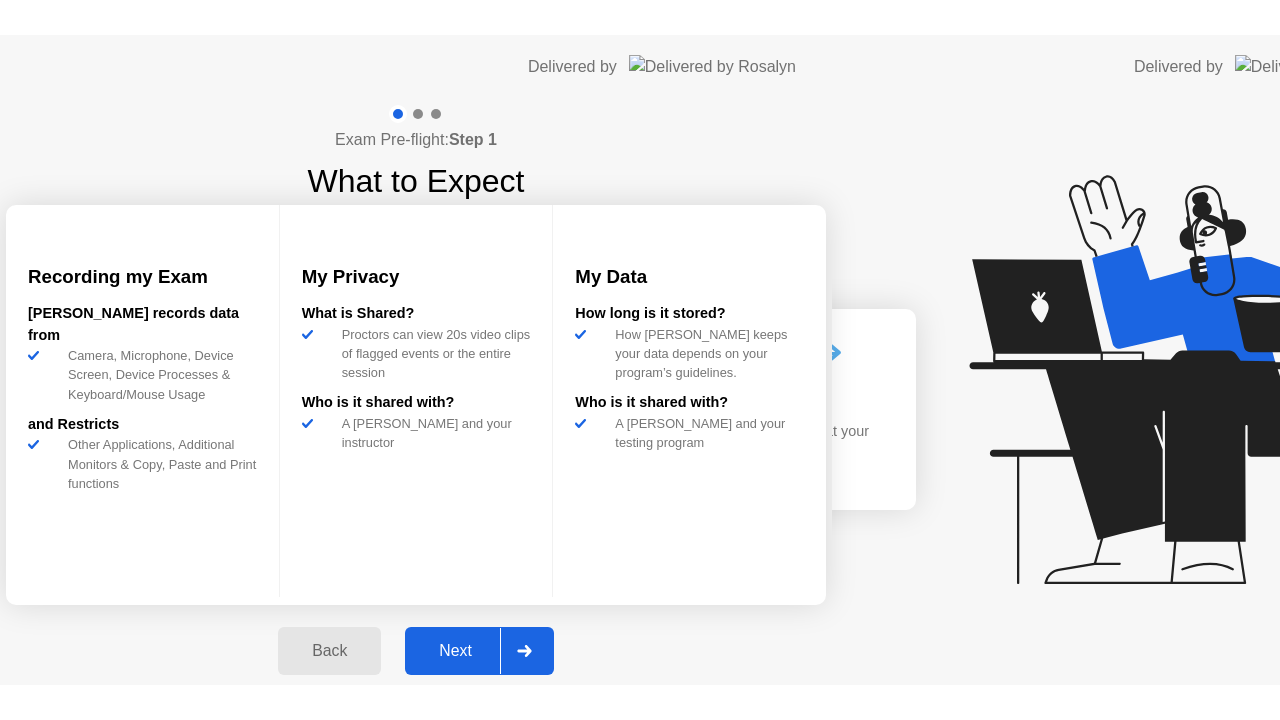 scroll, scrollTop: 0, scrollLeft: 0, axis: both 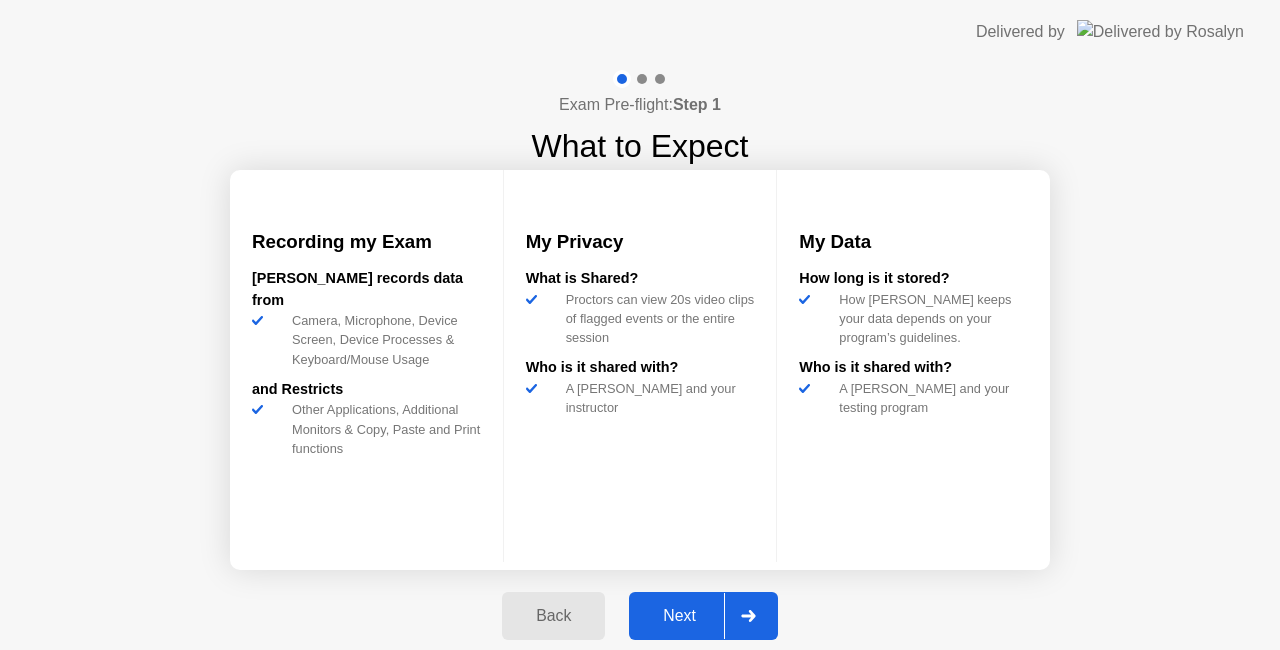 click on "Next" 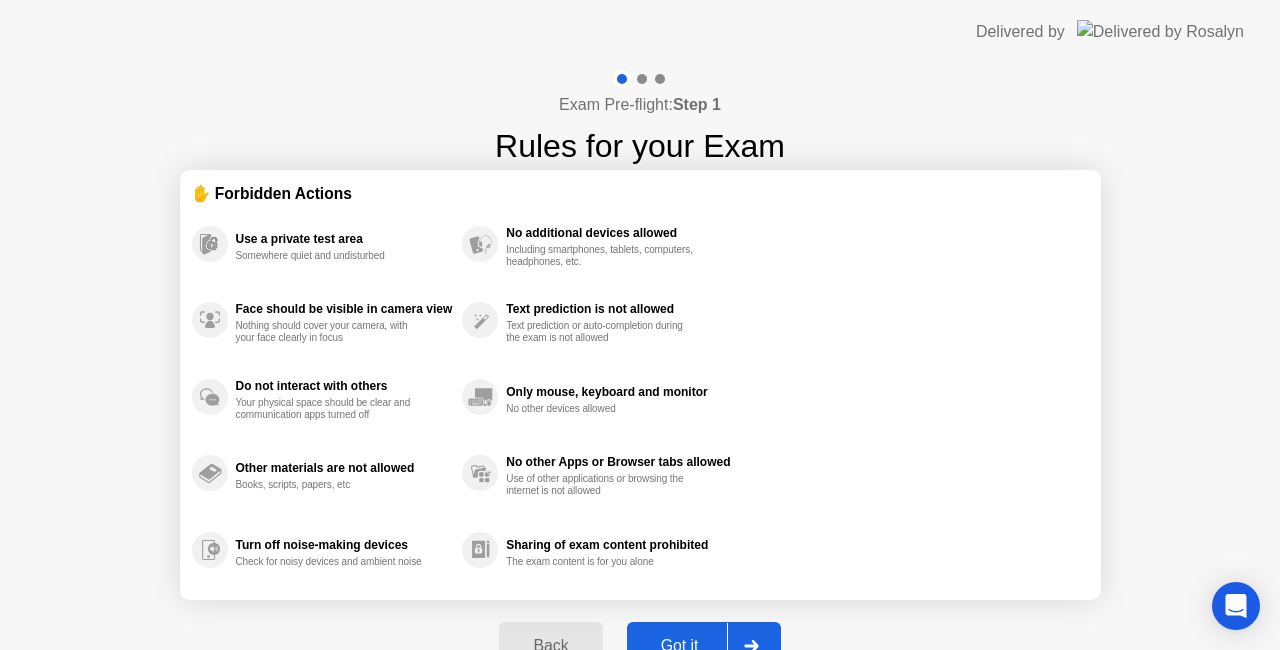 click on "Got it" 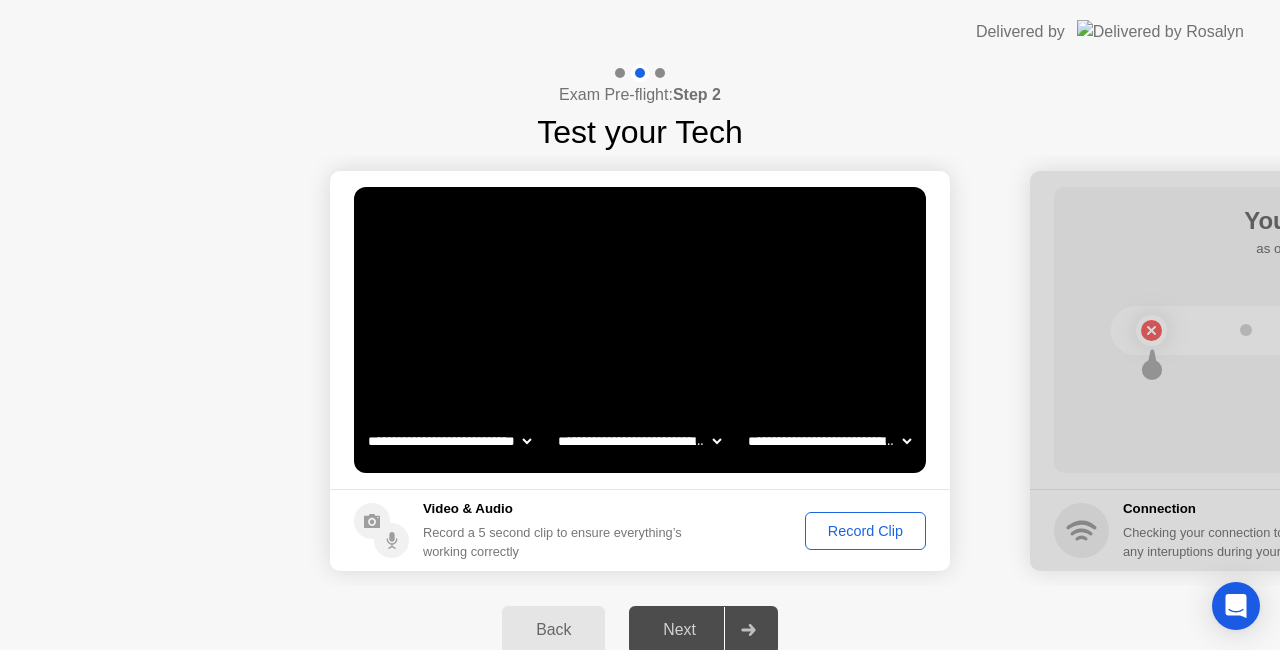 click on "Record Clip" 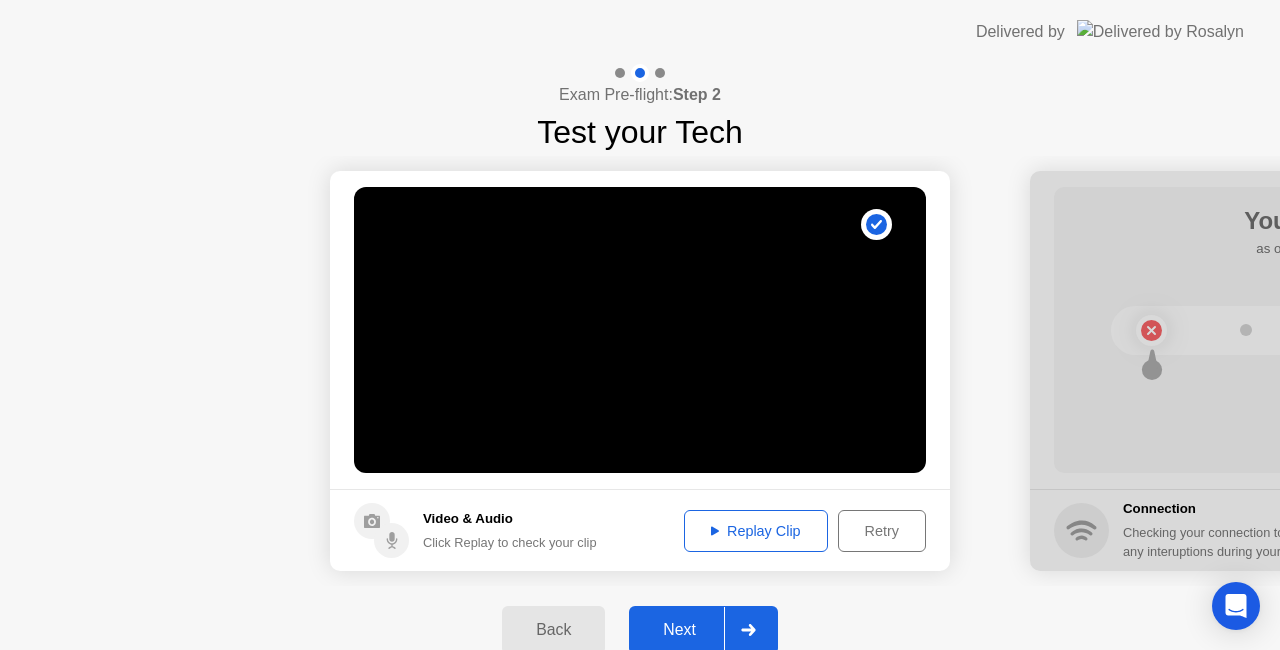 click on "Back Next" 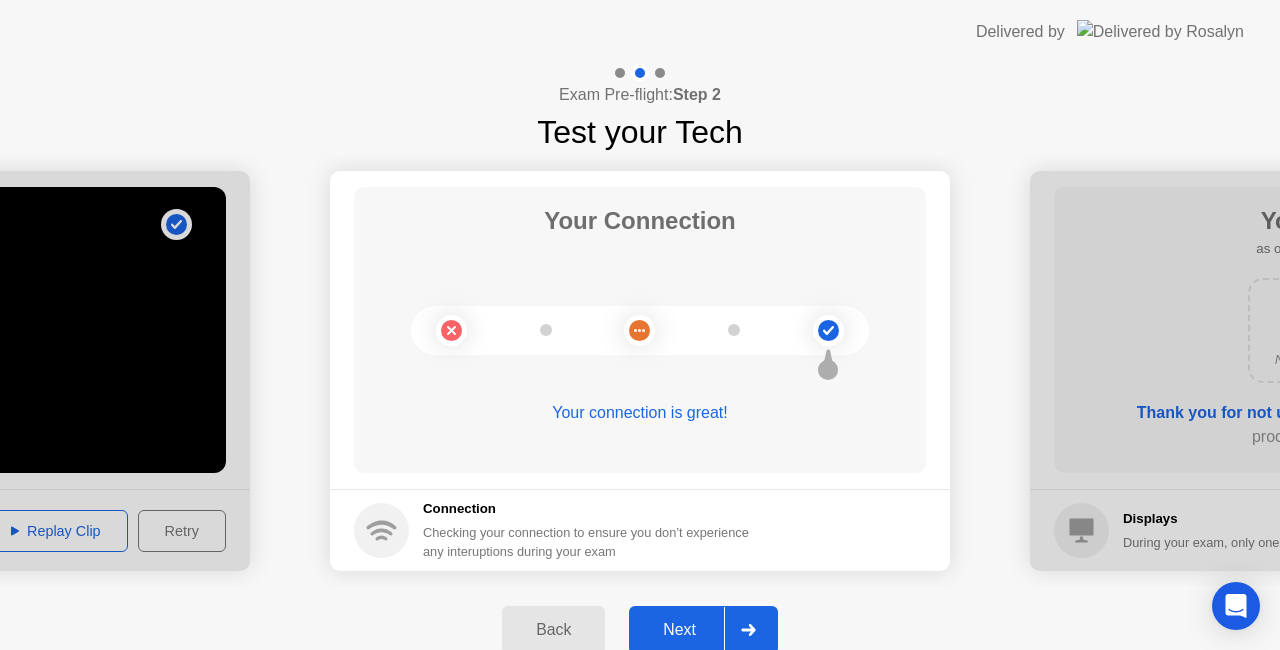 click on "Next" 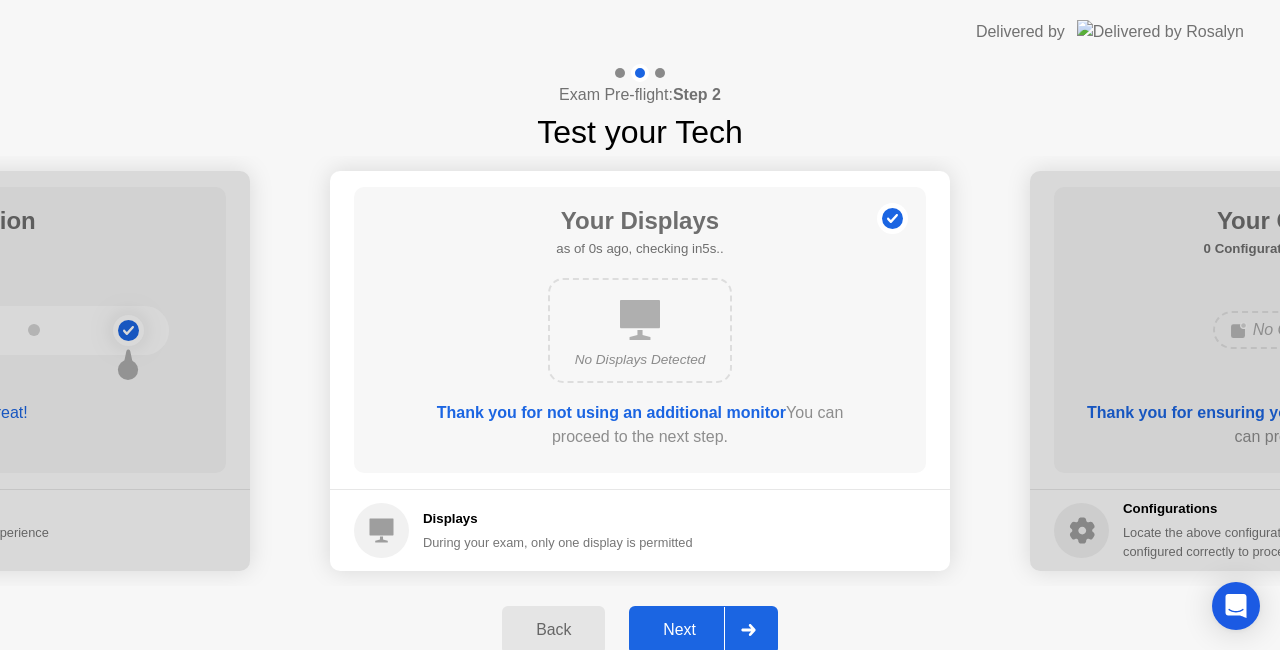 click on "Next" 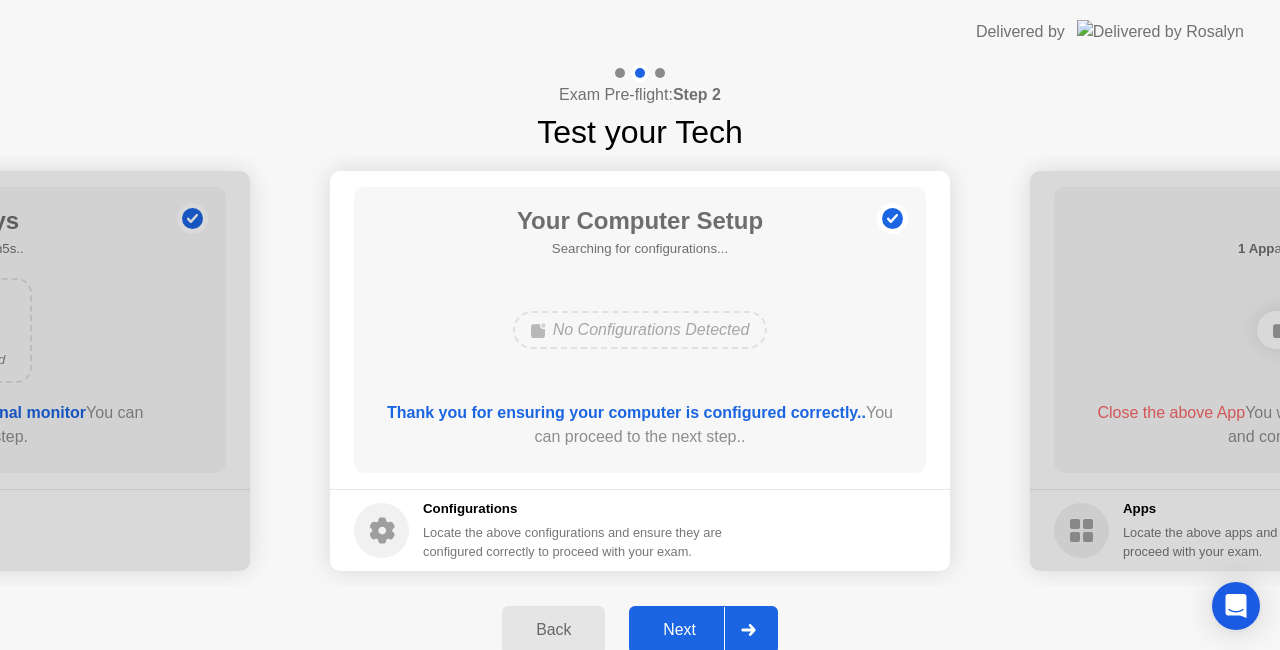 click on "Next" 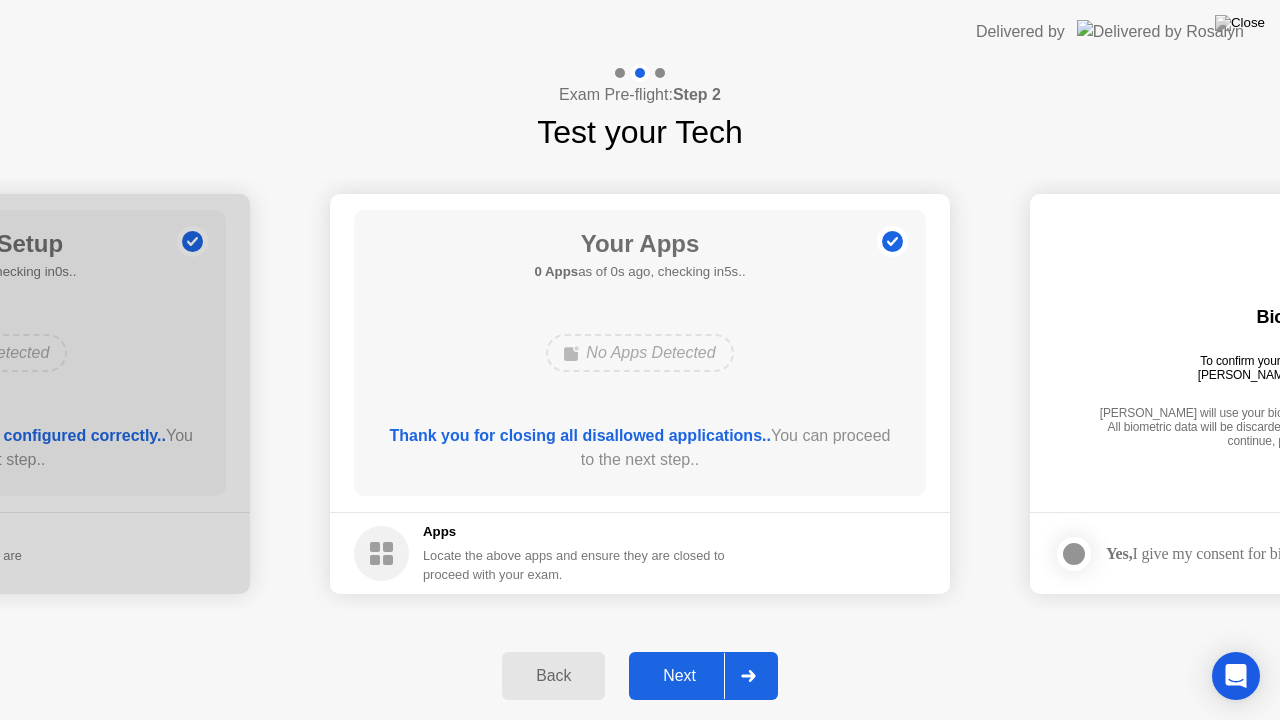 click on "Next" 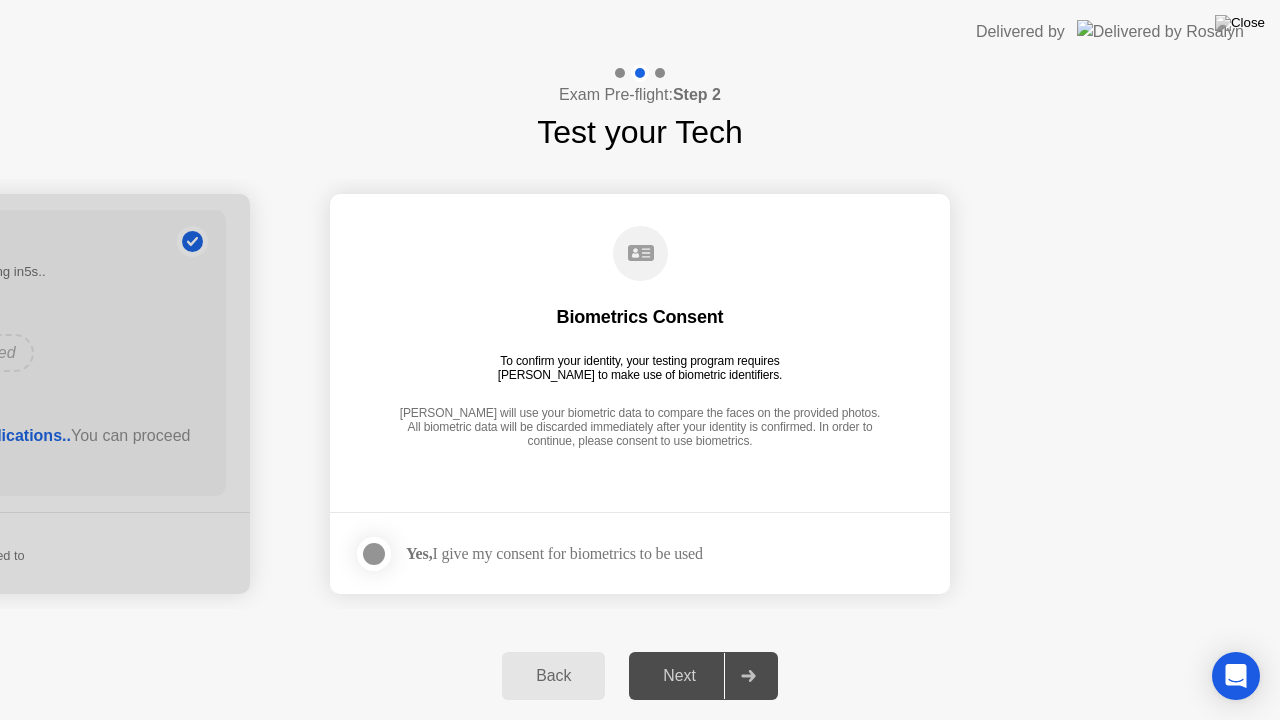 click 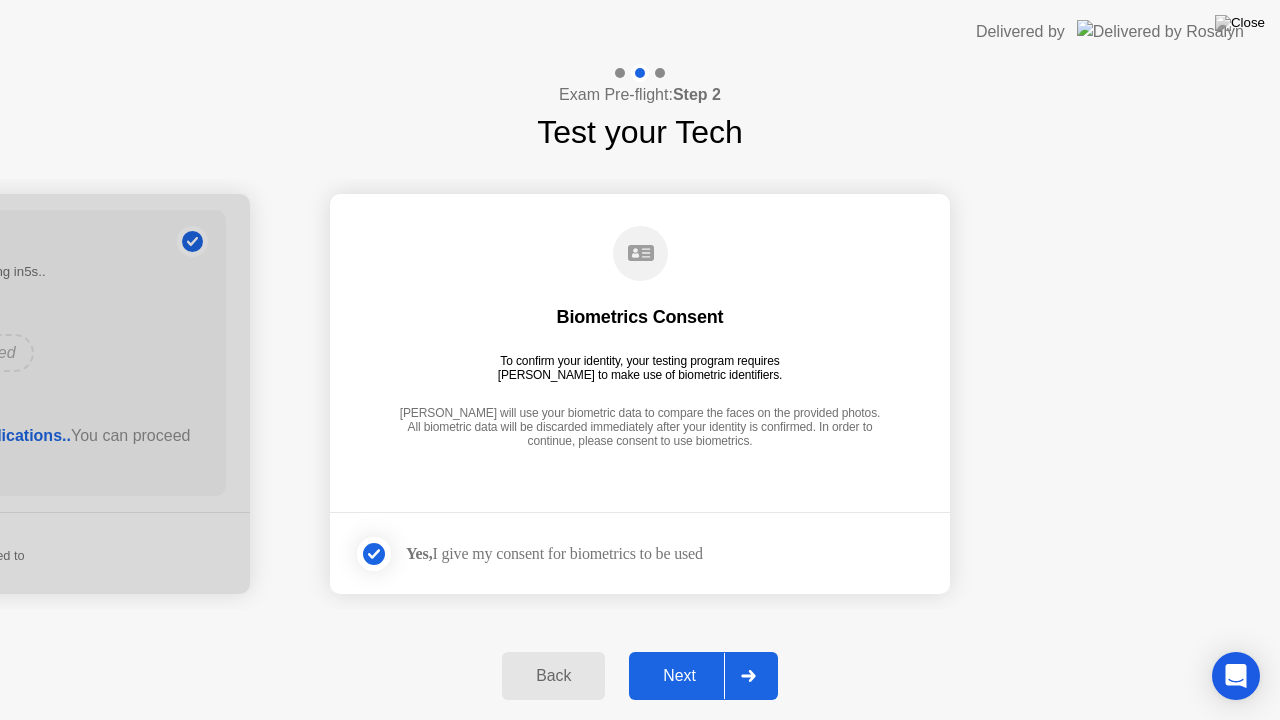 click on "Next" 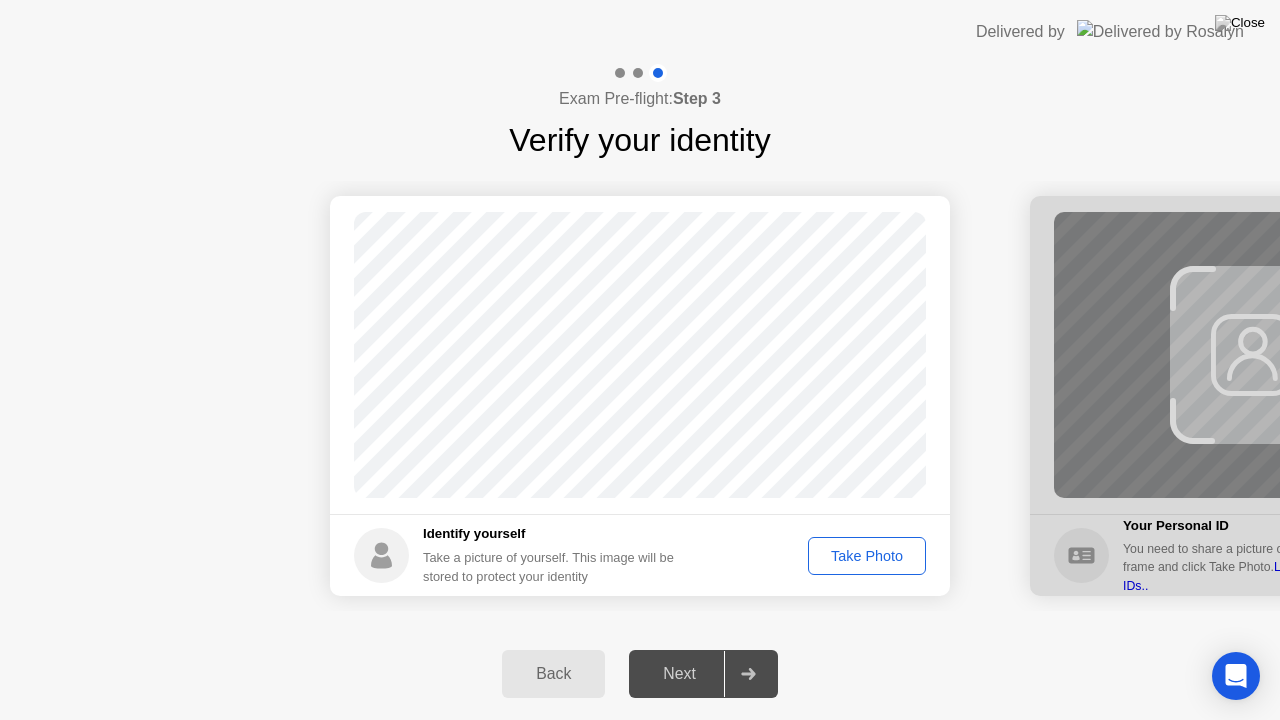click on "Take Photo" 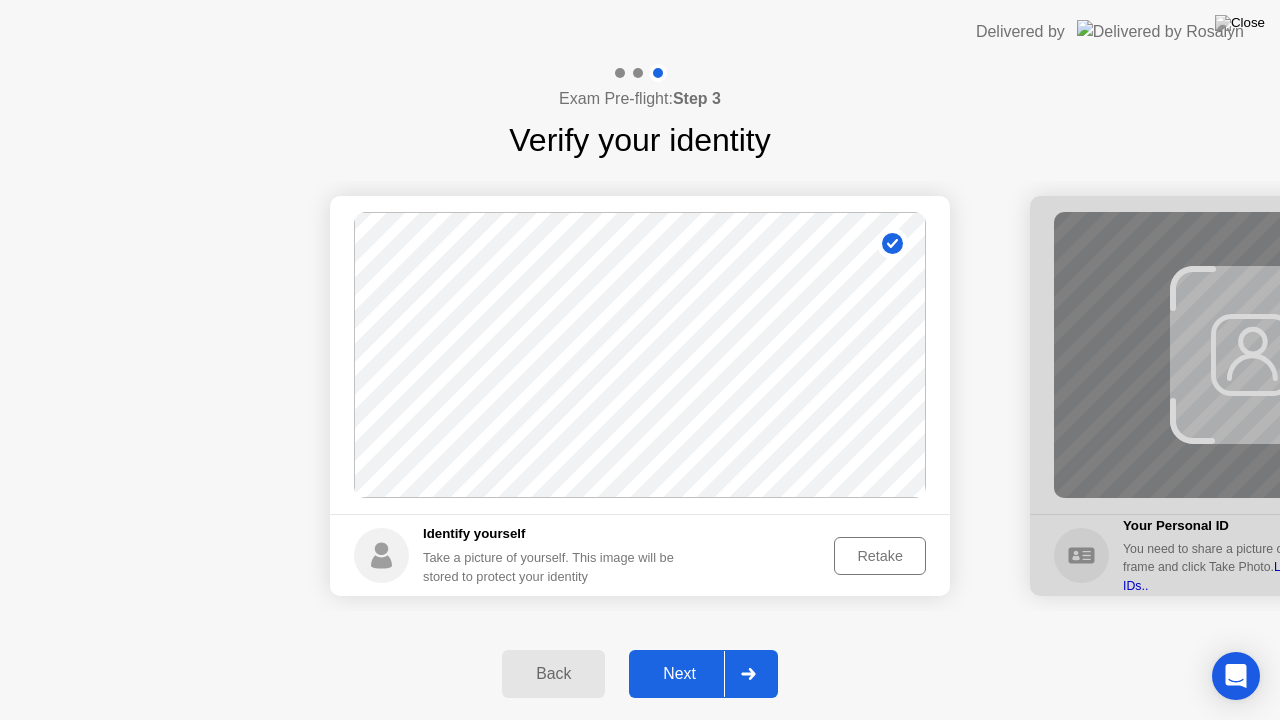 click on "Next" 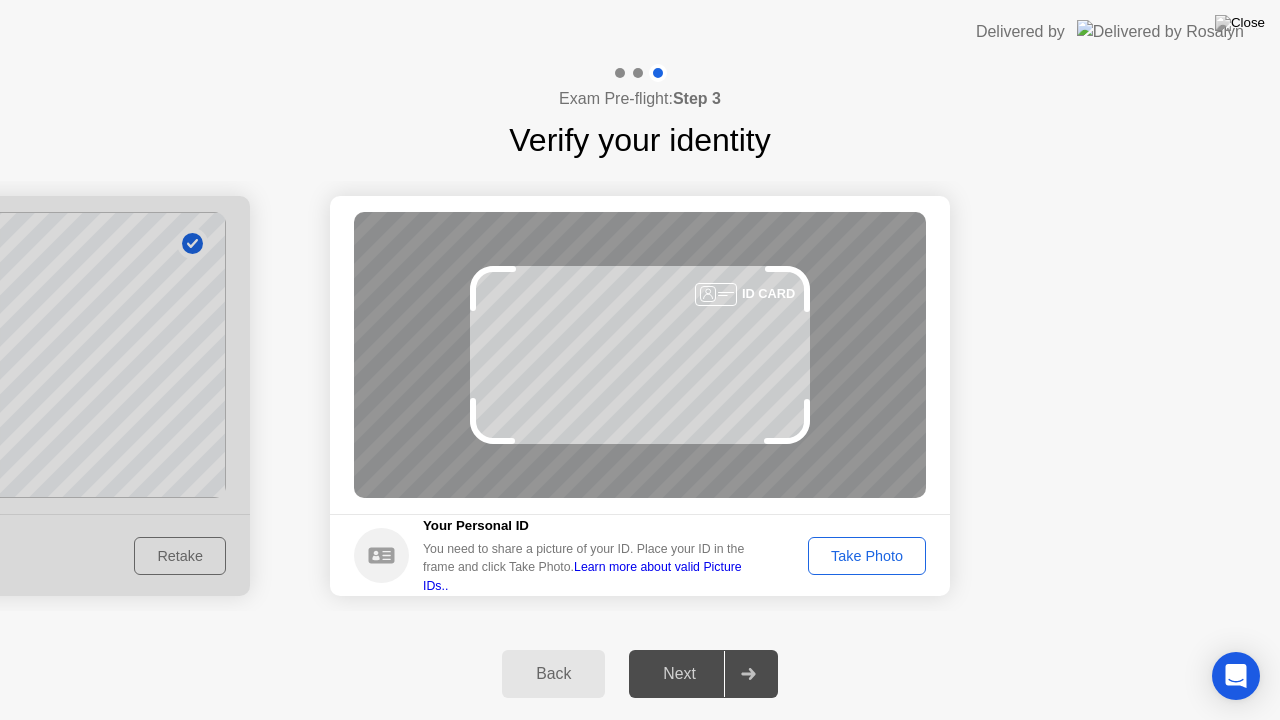 click on "Take Photo" 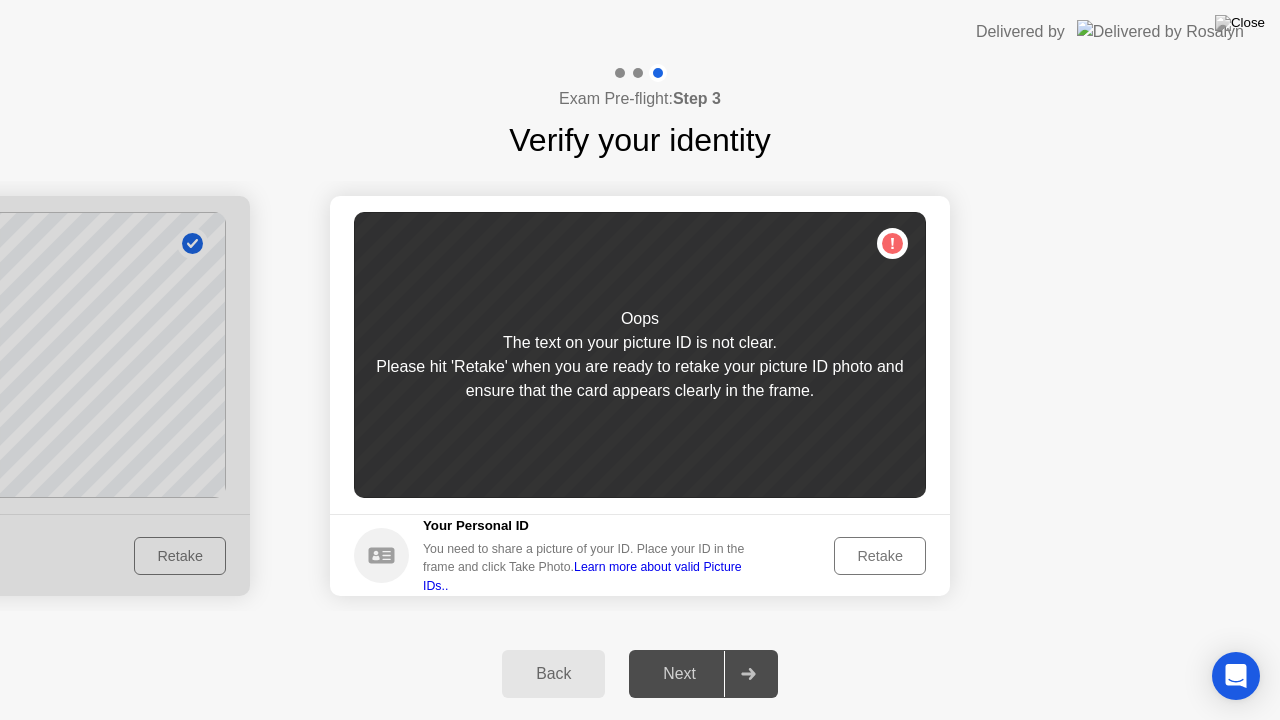 click on "Retake" 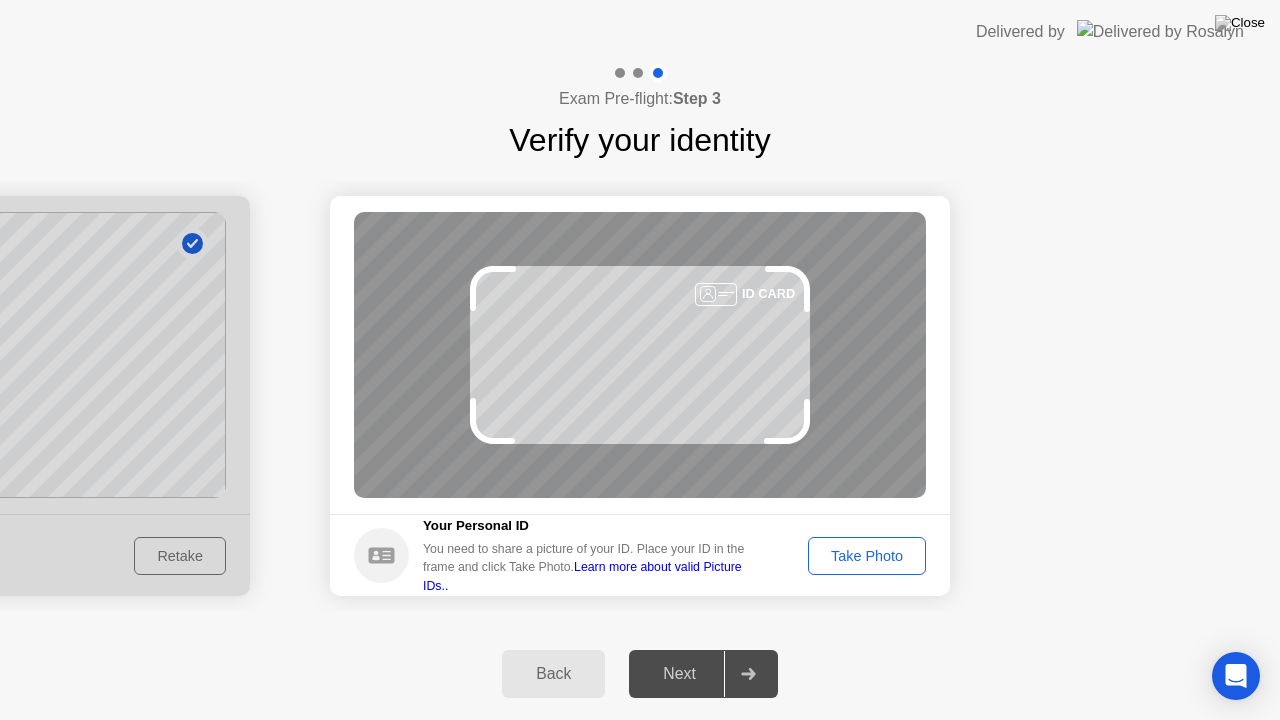 click on "Take Photo" 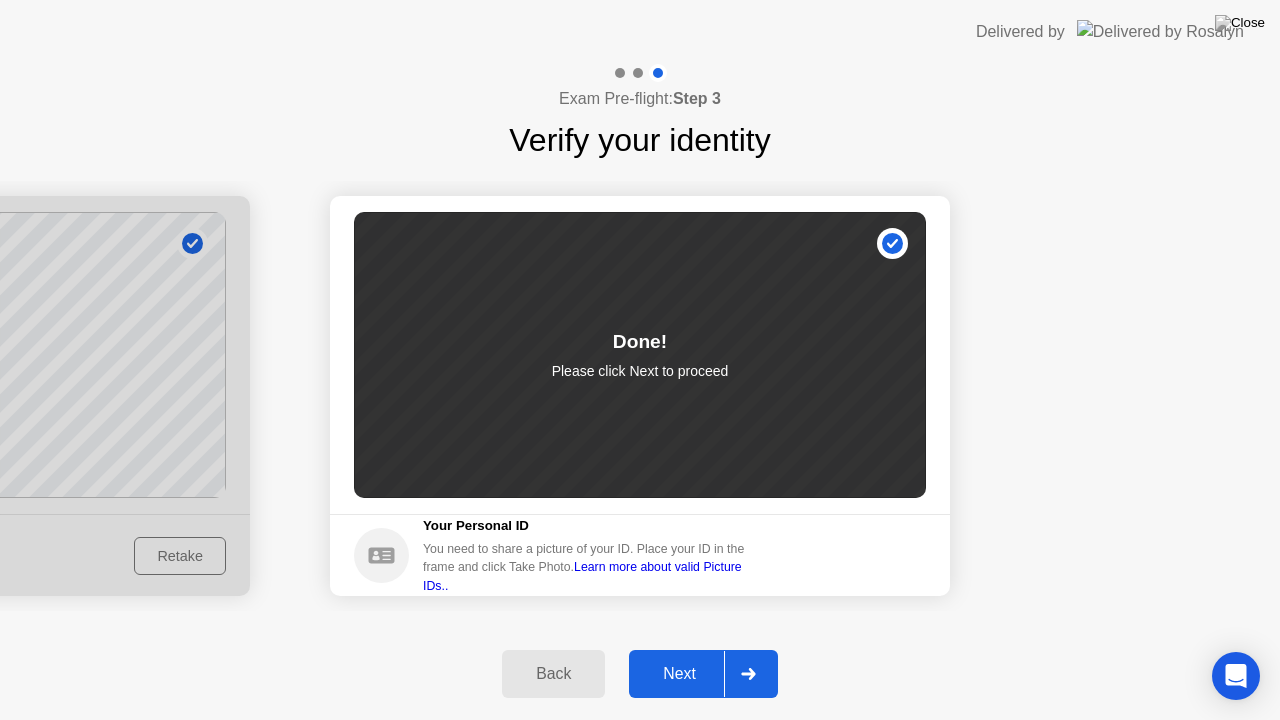 click on "Next" 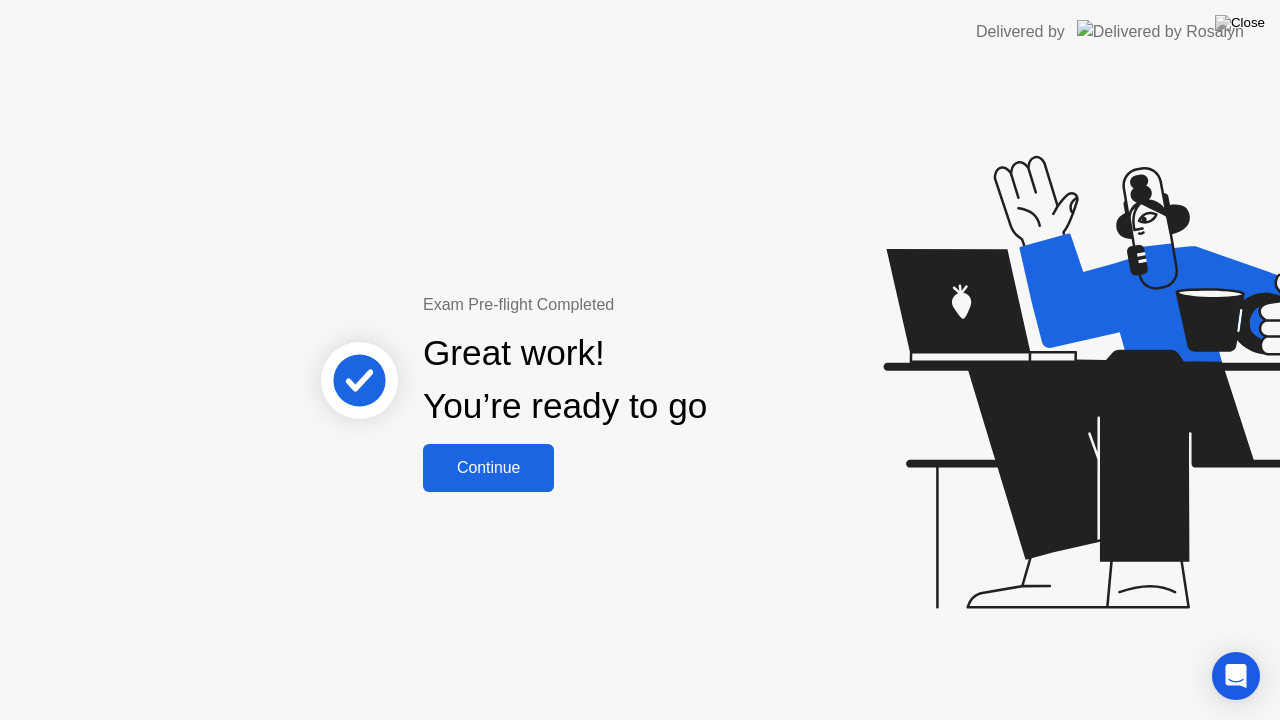 click on "Continue" 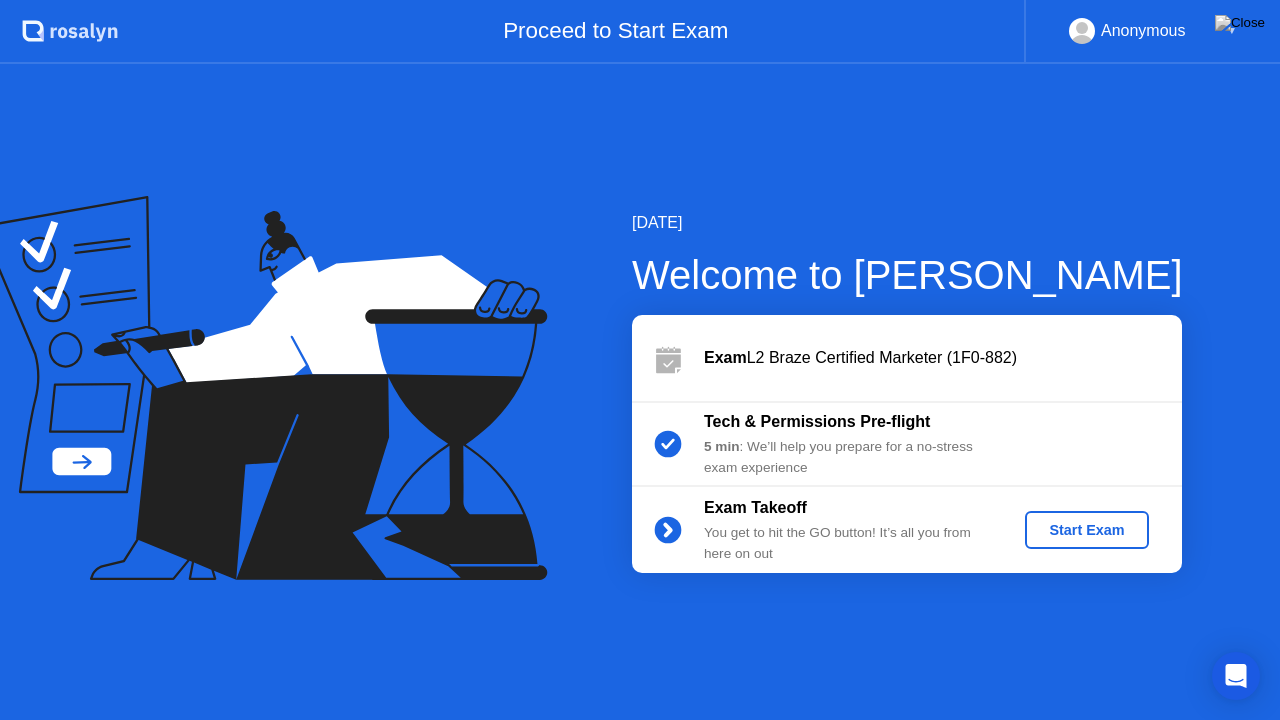 click on "Start Exam" 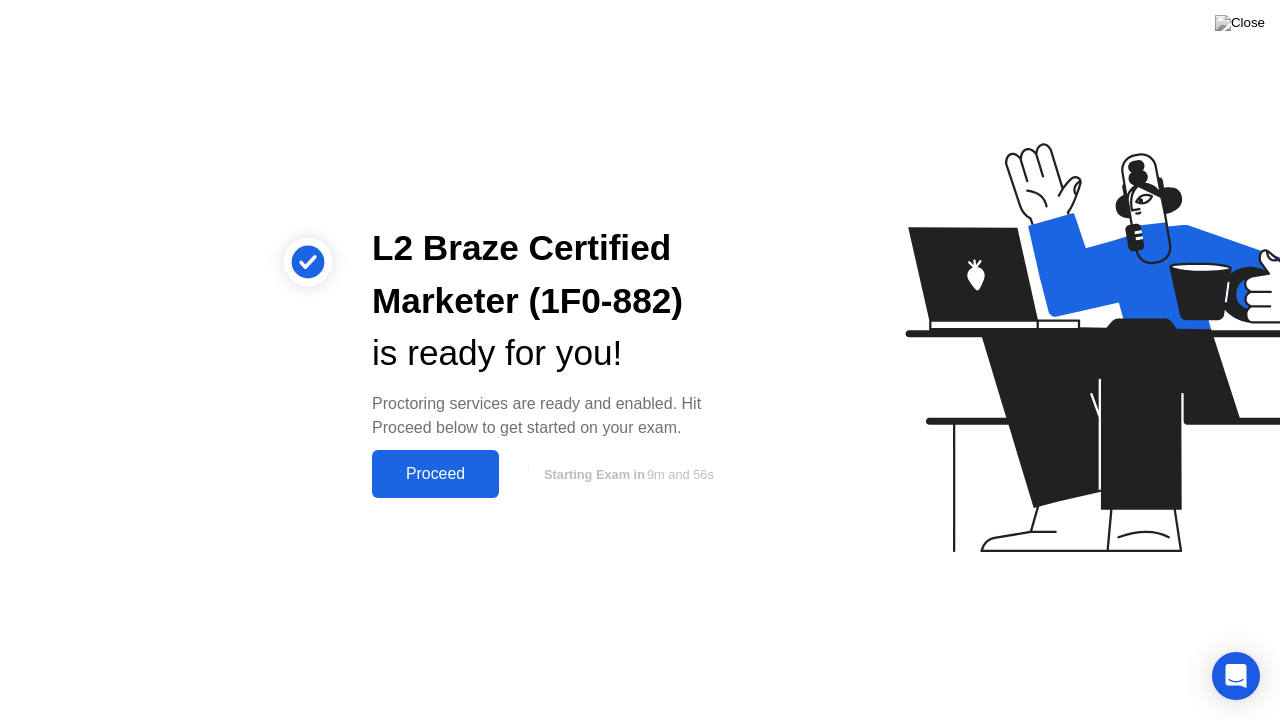 click on "Proceed" 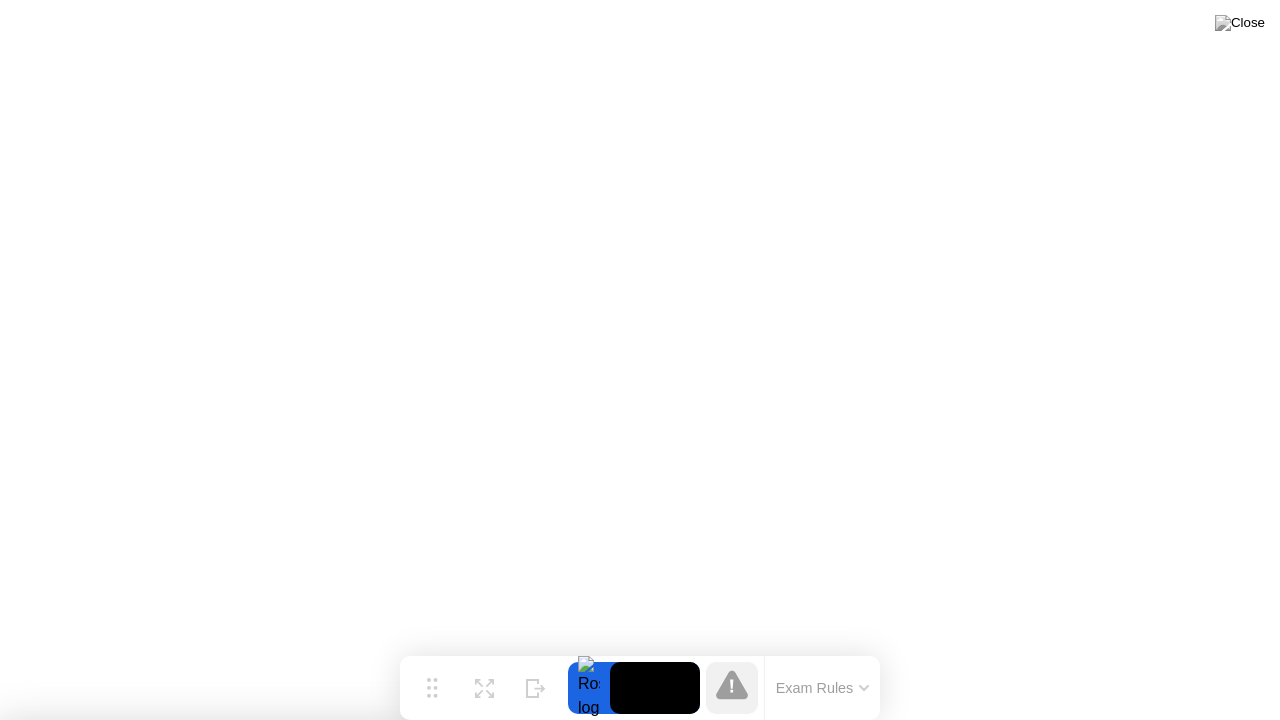 click on "Close App" at bounding box center (400, 2024) 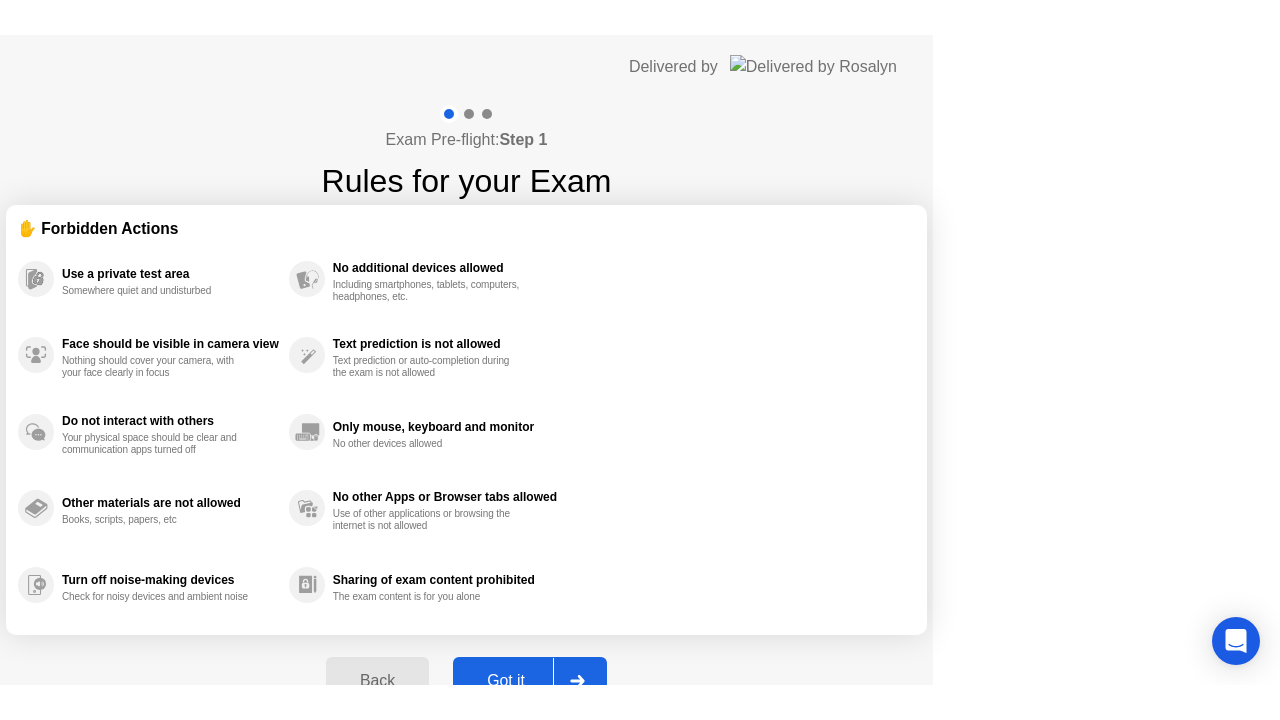 scroll, scrollTop: 0, scrollLeft: 0, axis: both 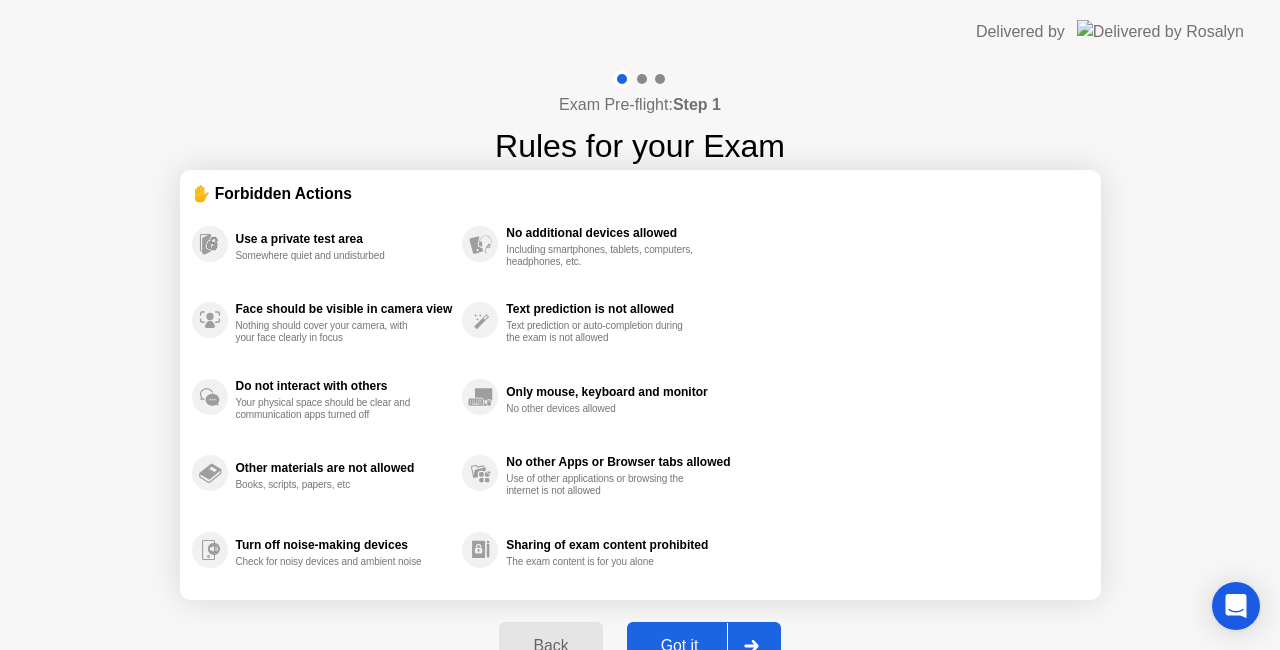 click 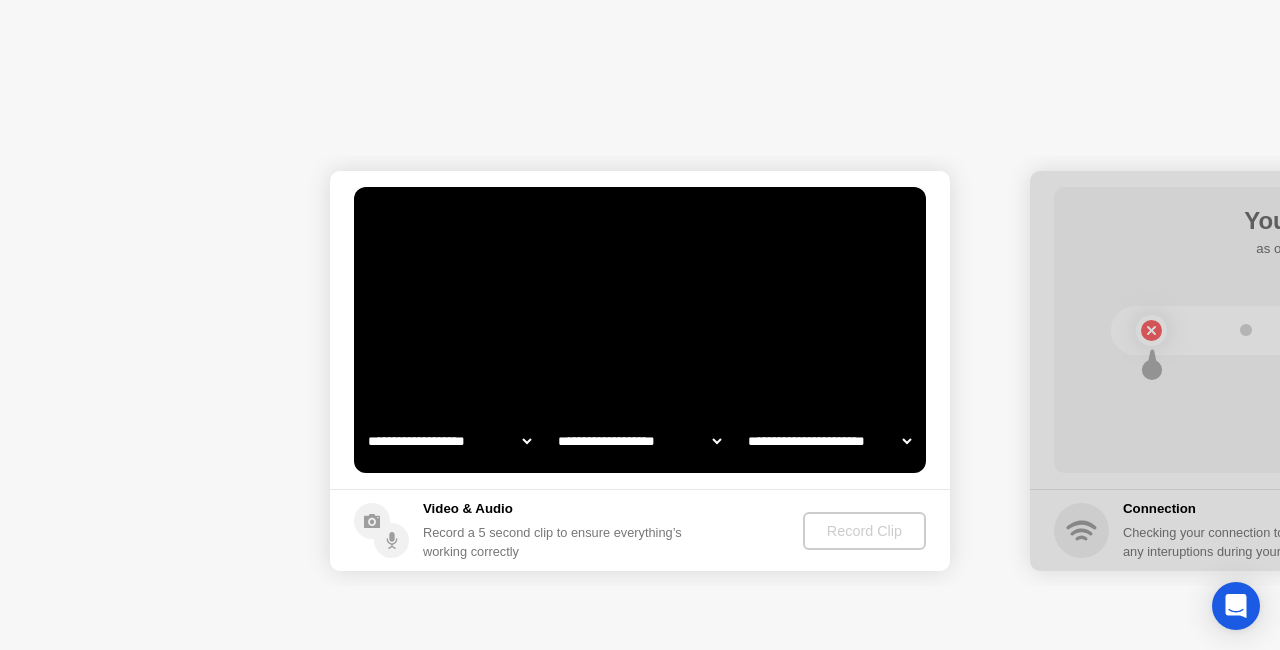 select on "**********" 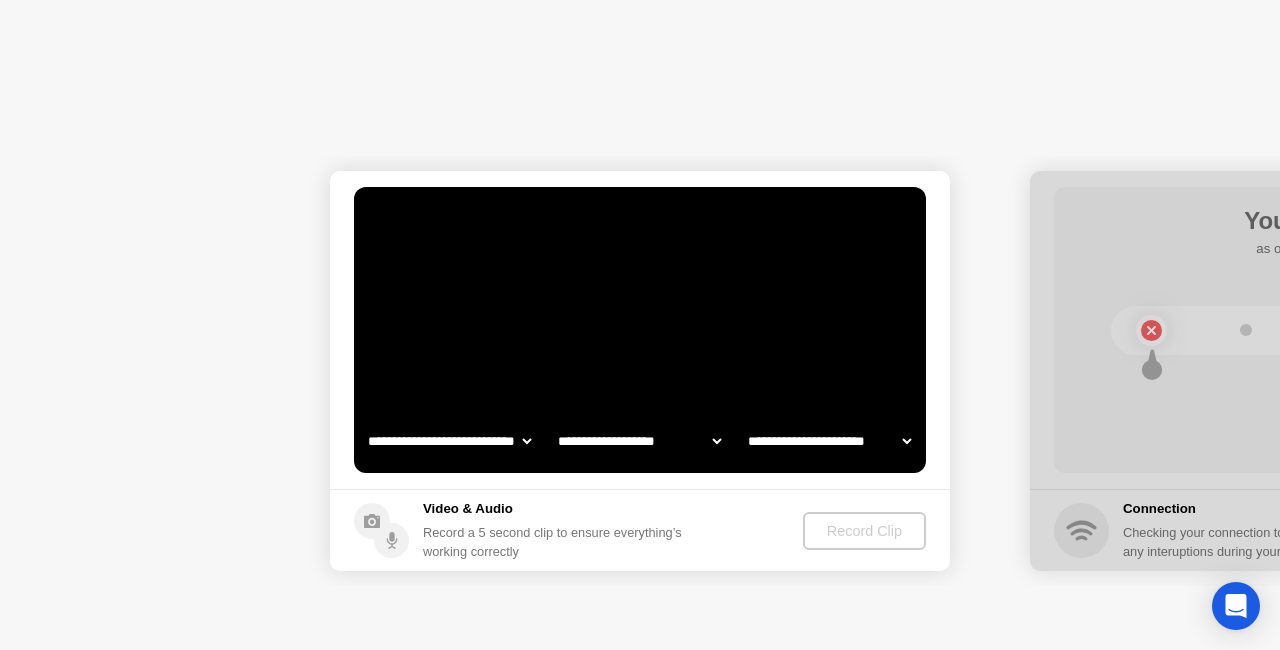 select on "*******" 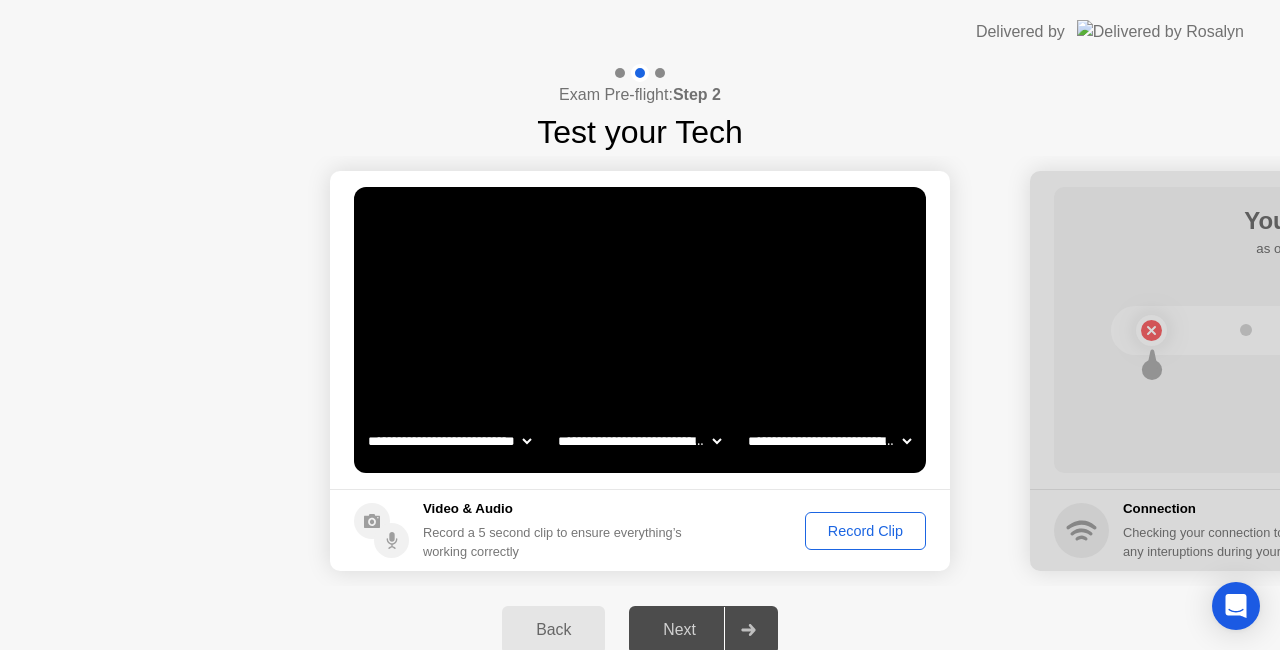 click on "Record Clip" 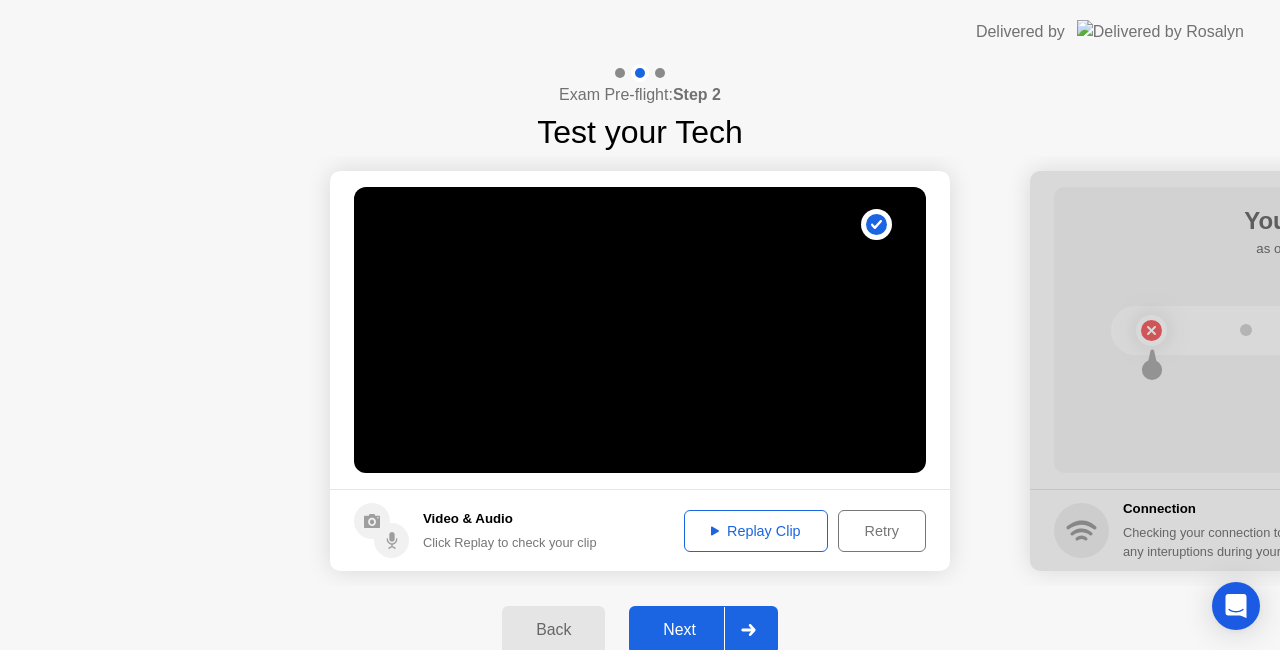 click on "Next" 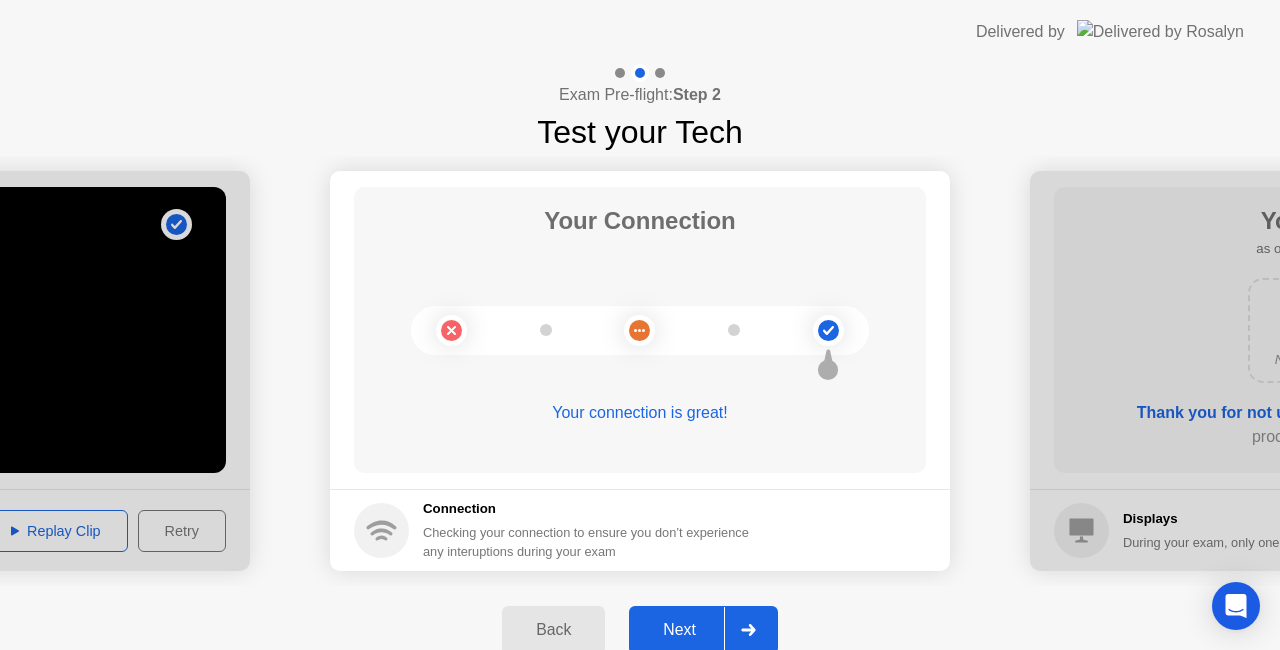 click on "Next" 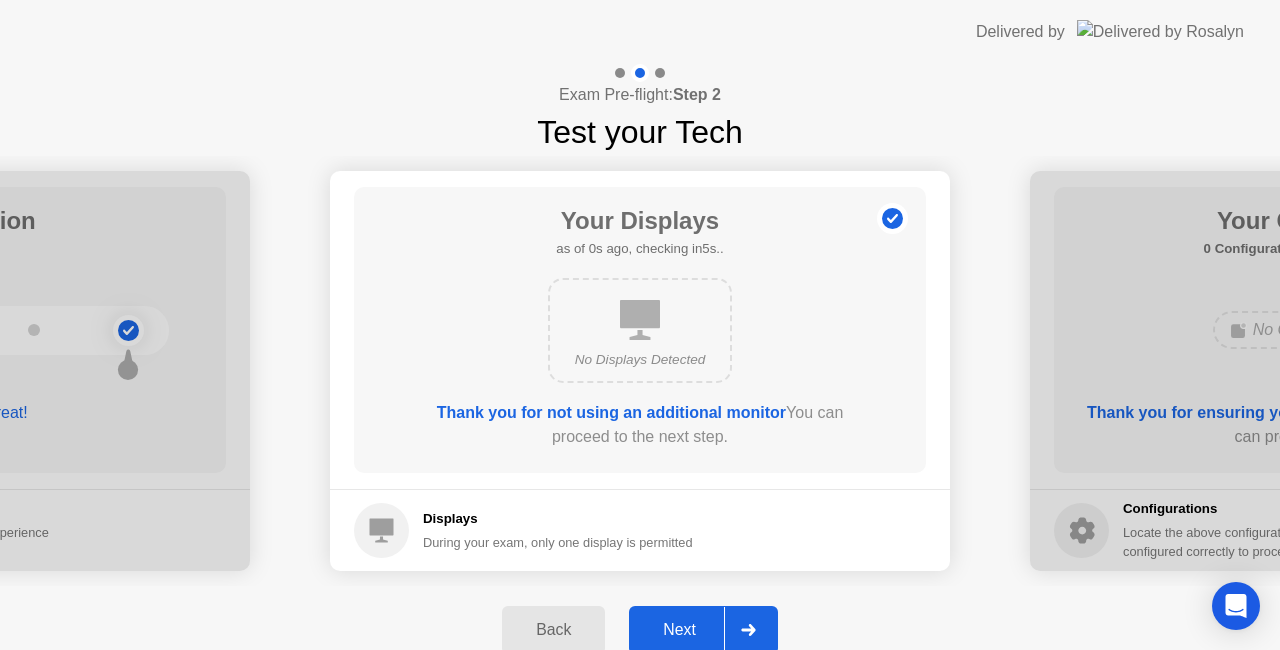 click on "Next" 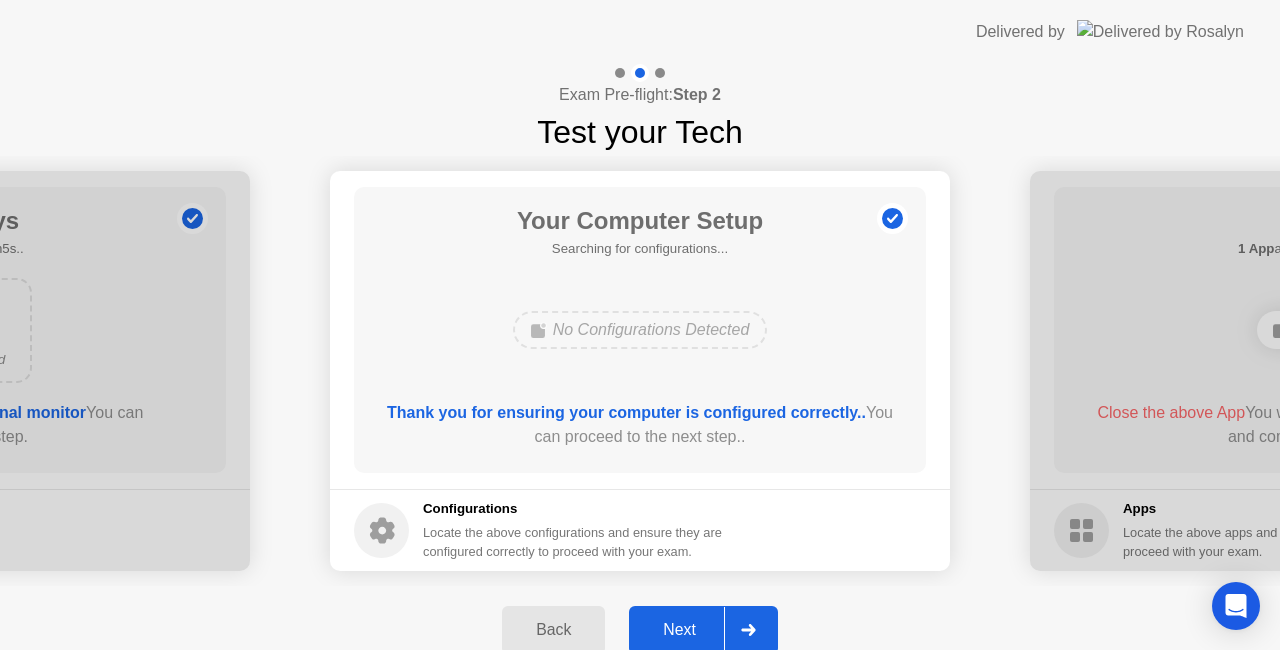 click on "Next" 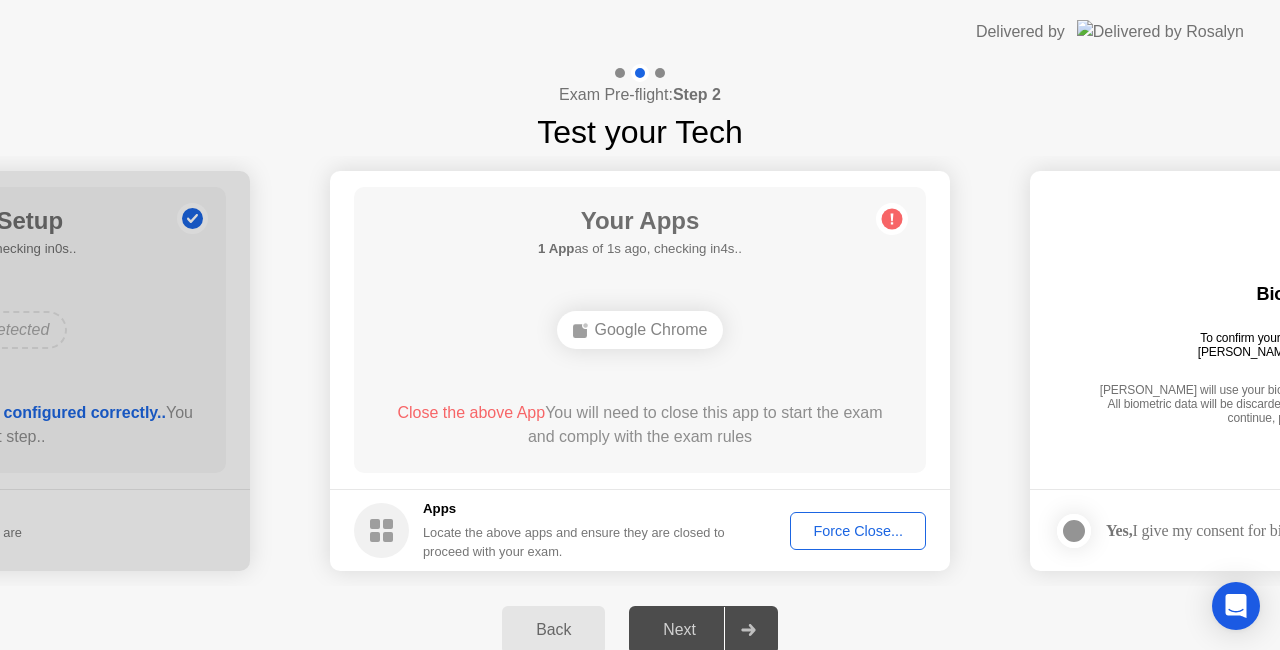 click on "Force Close..." 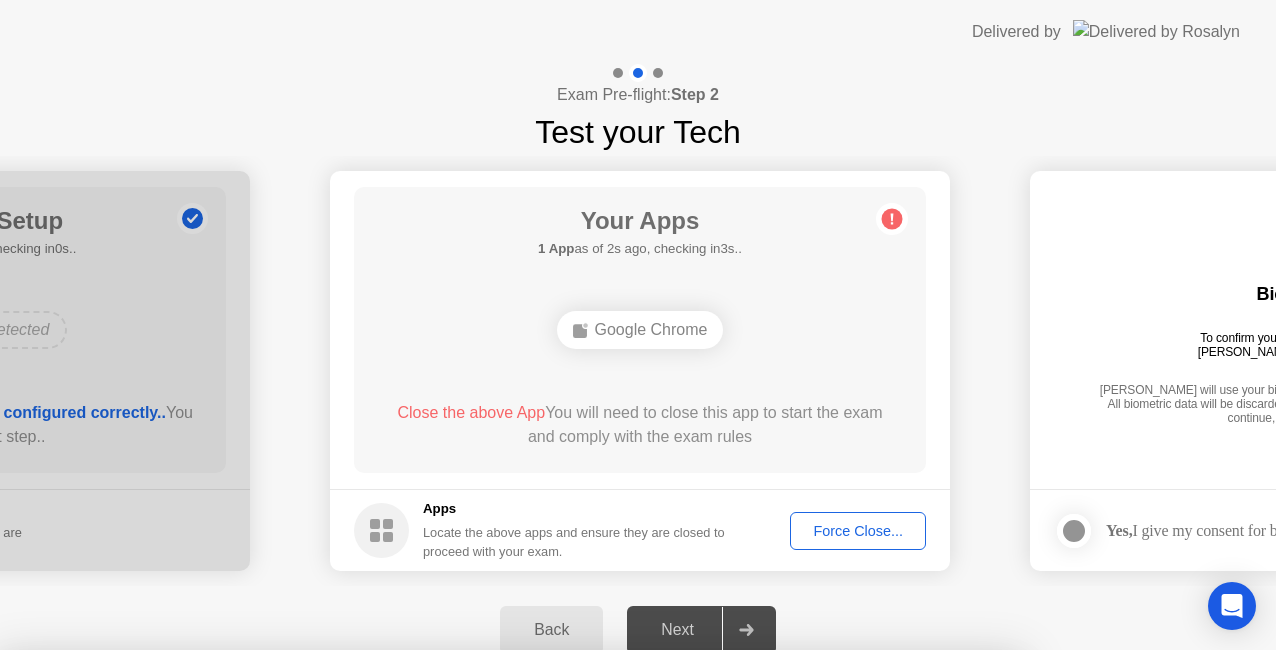 click on "Confirm" at bounding box center [577, 926] 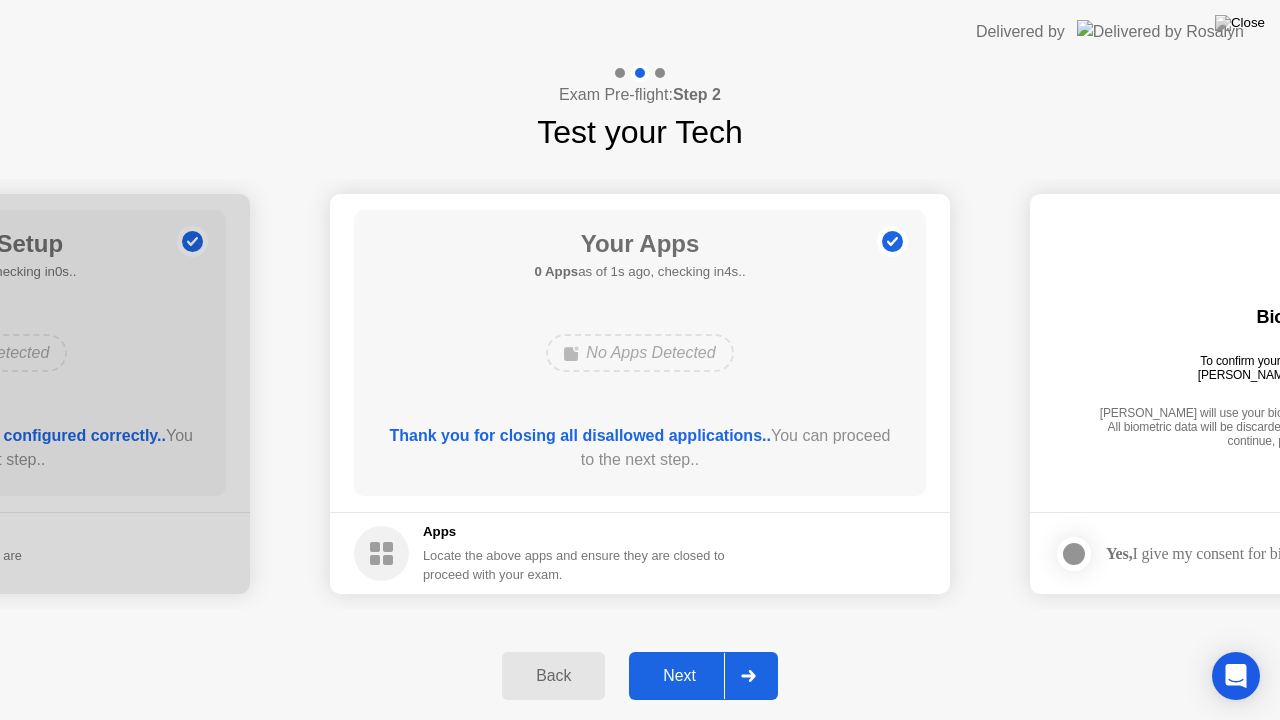 click on "Next" 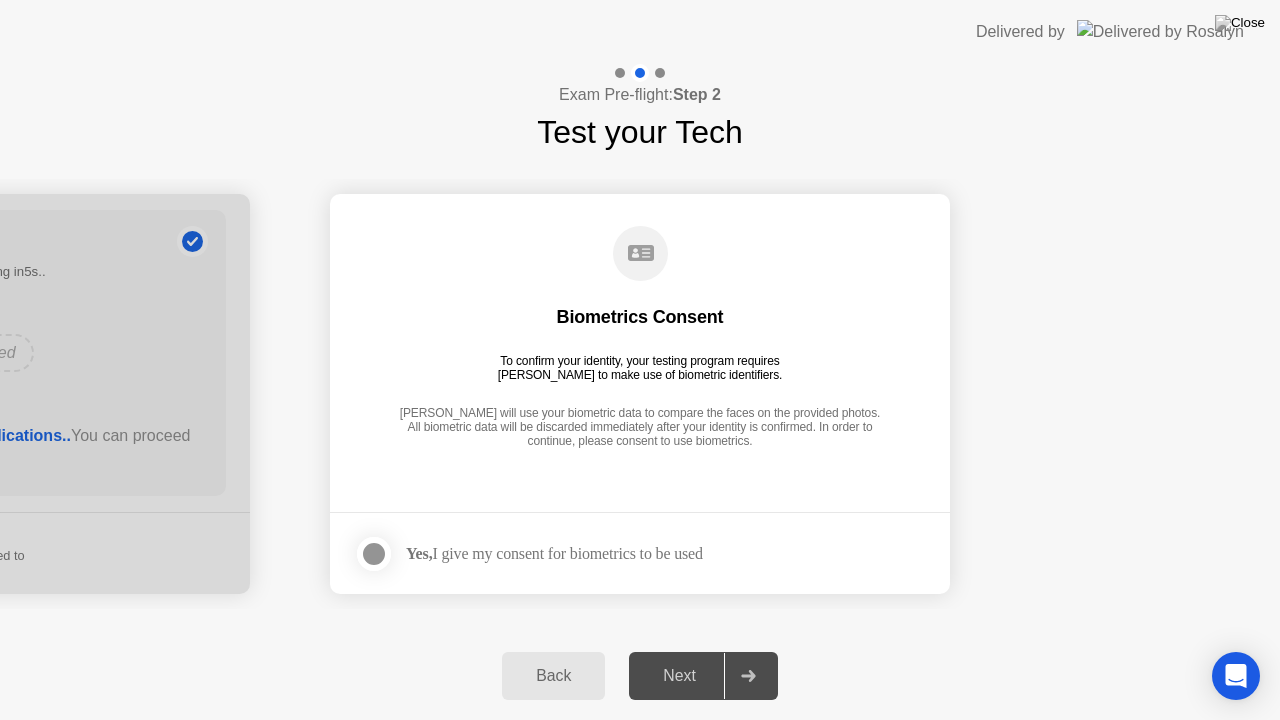 click 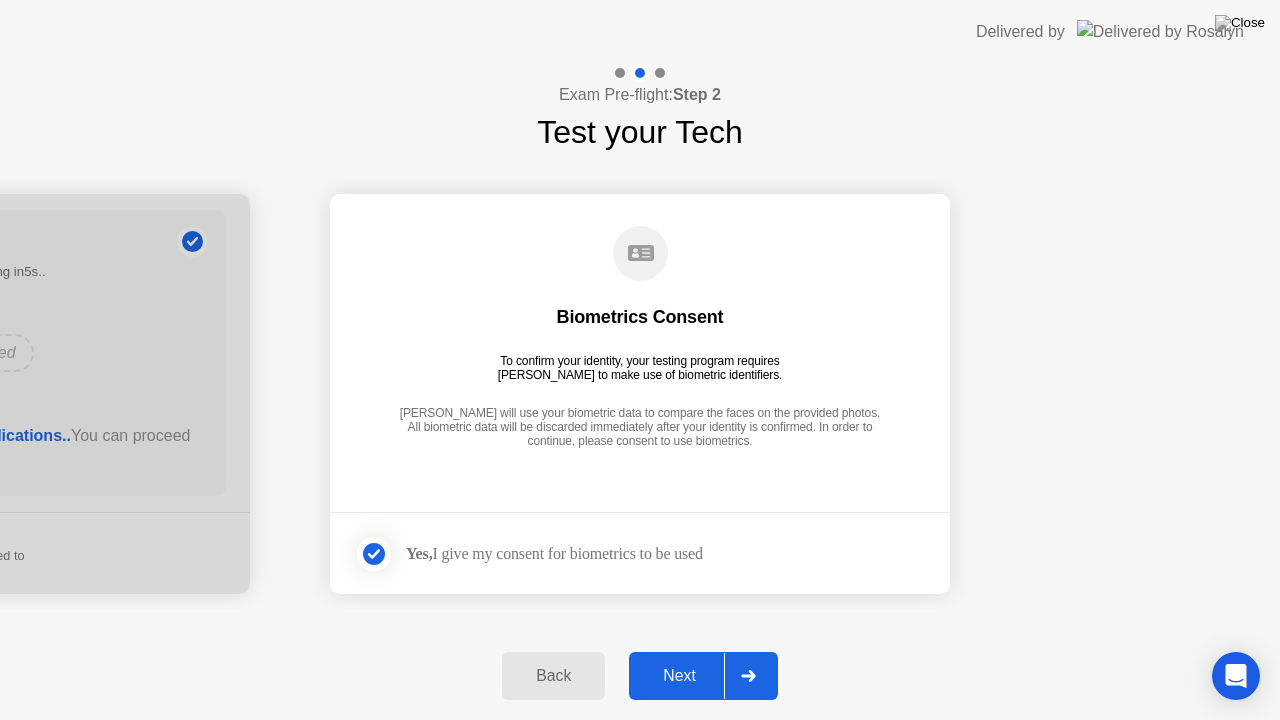 click on "Next" 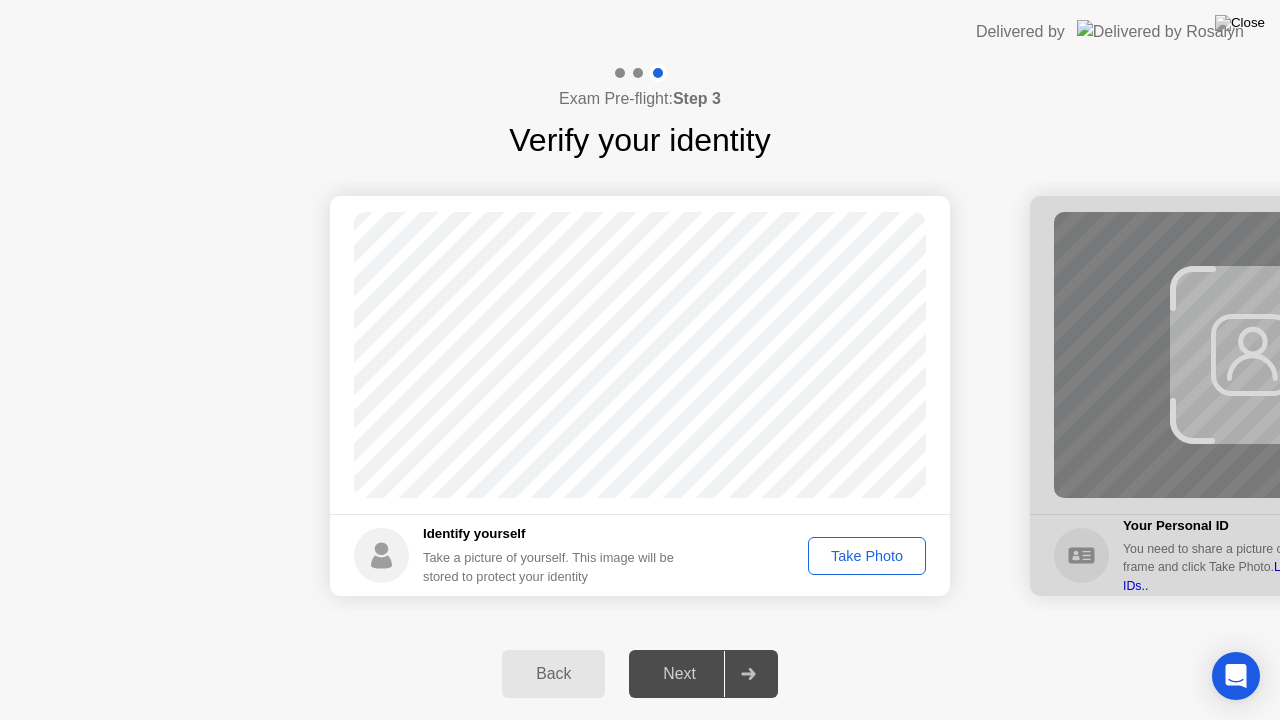 click on "Take Photo" 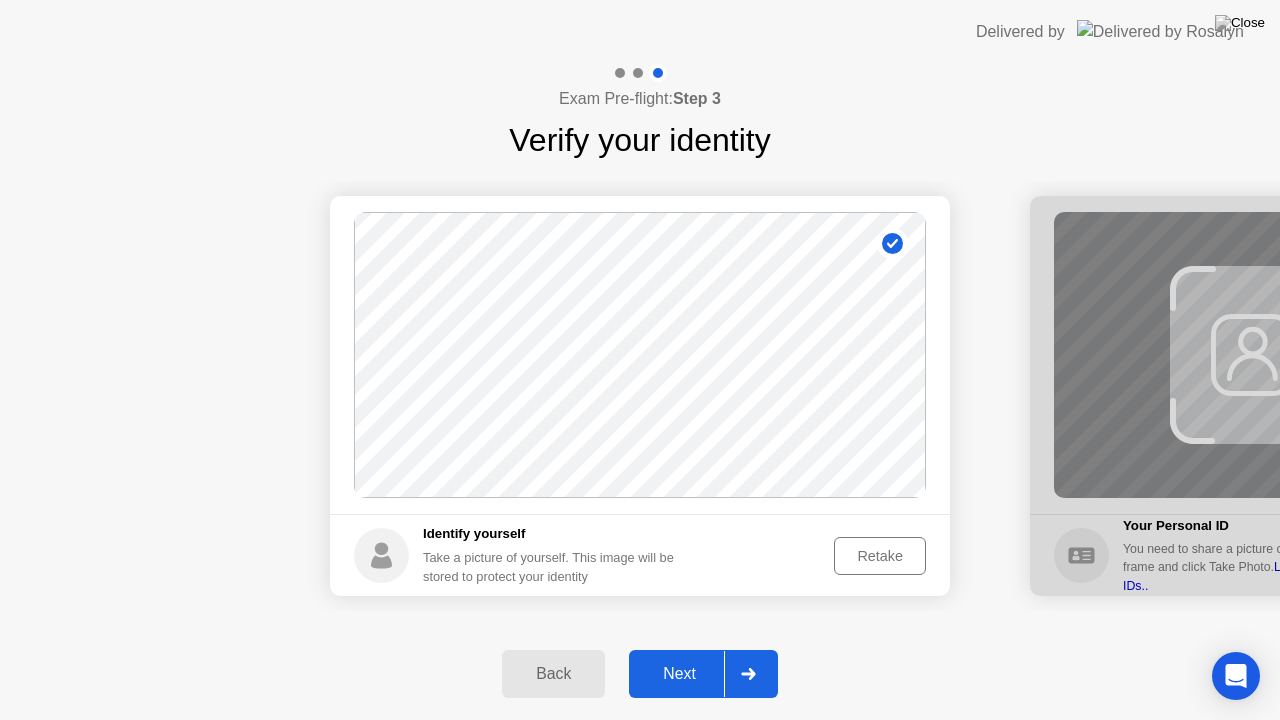 click on "Next" 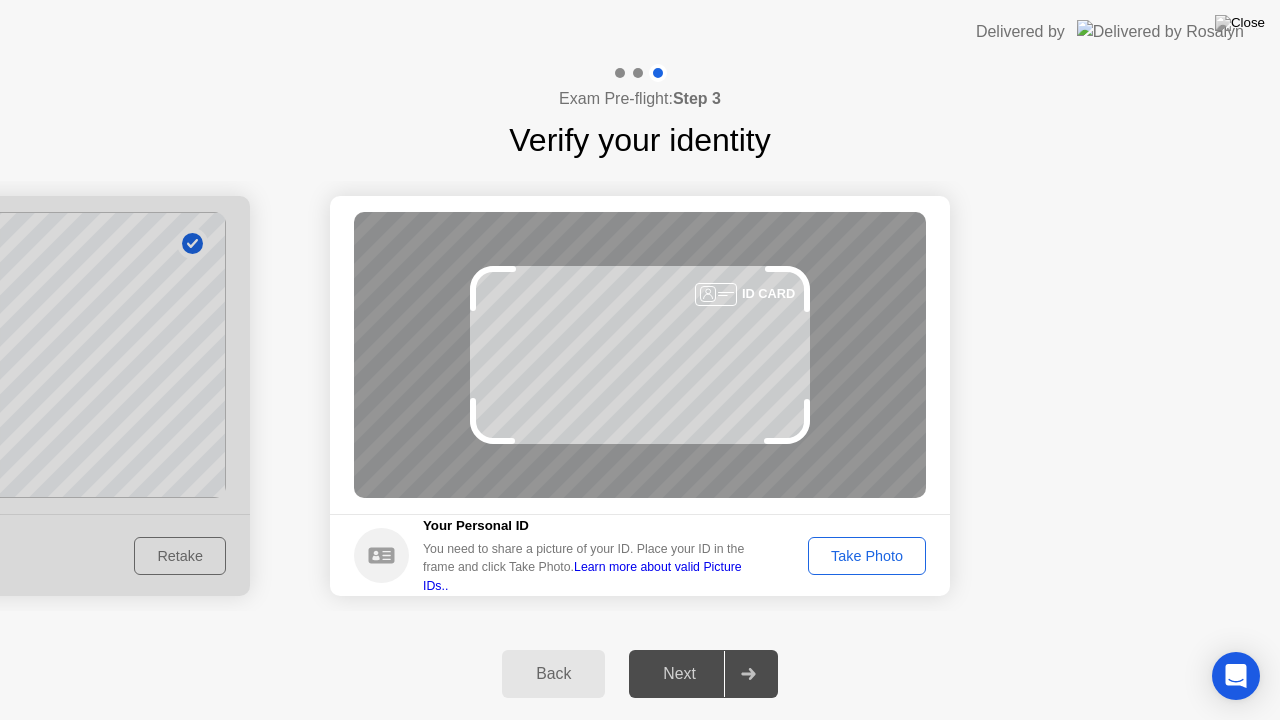 click on "Take Photo" 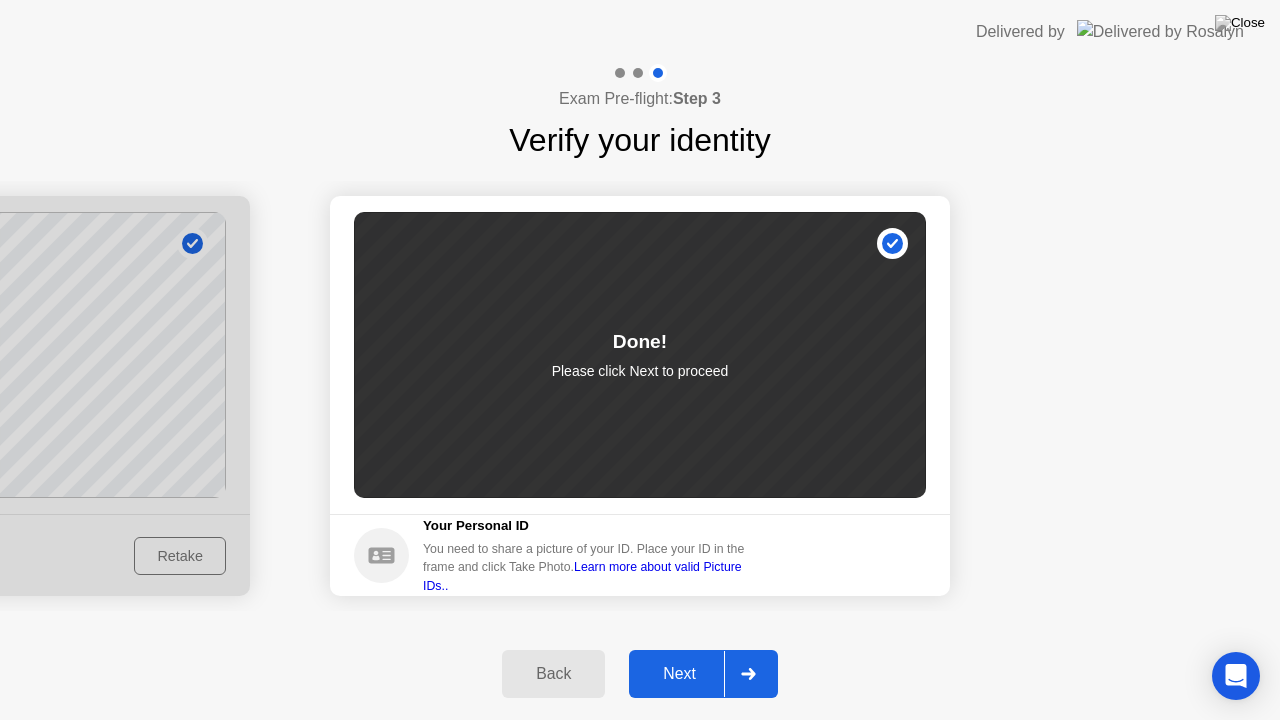 click on "Next" 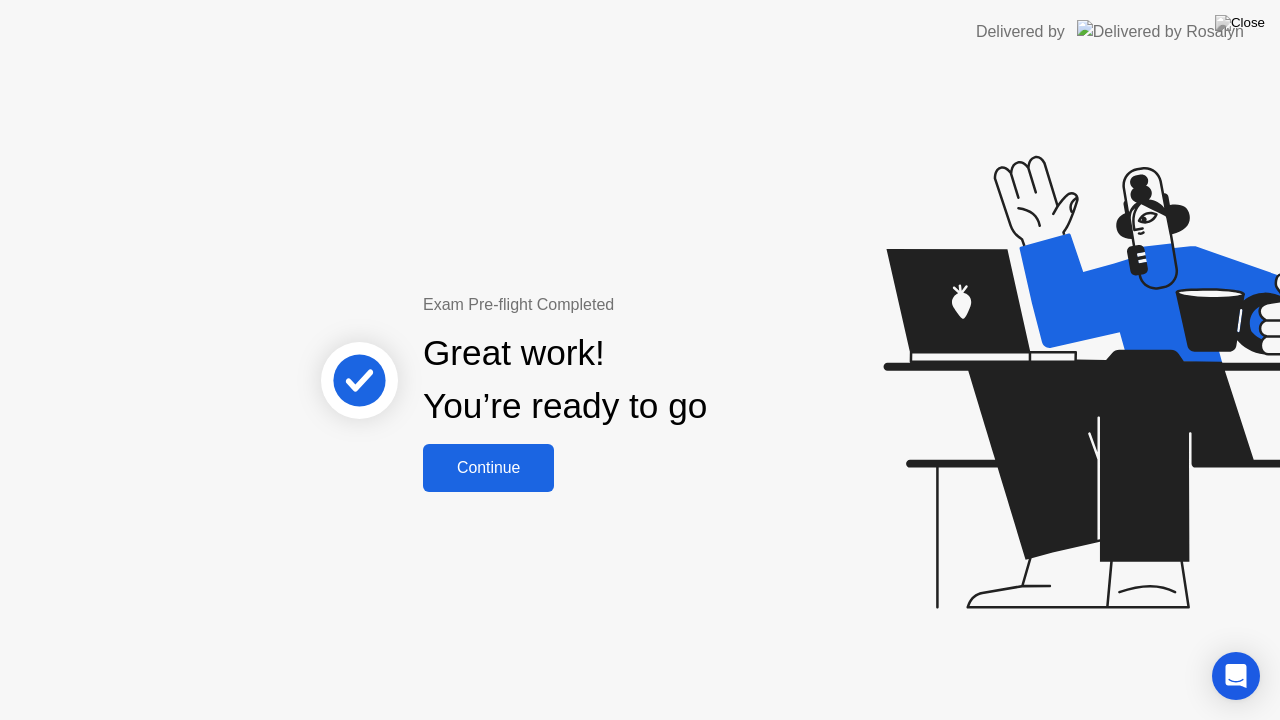 click on "Continue" 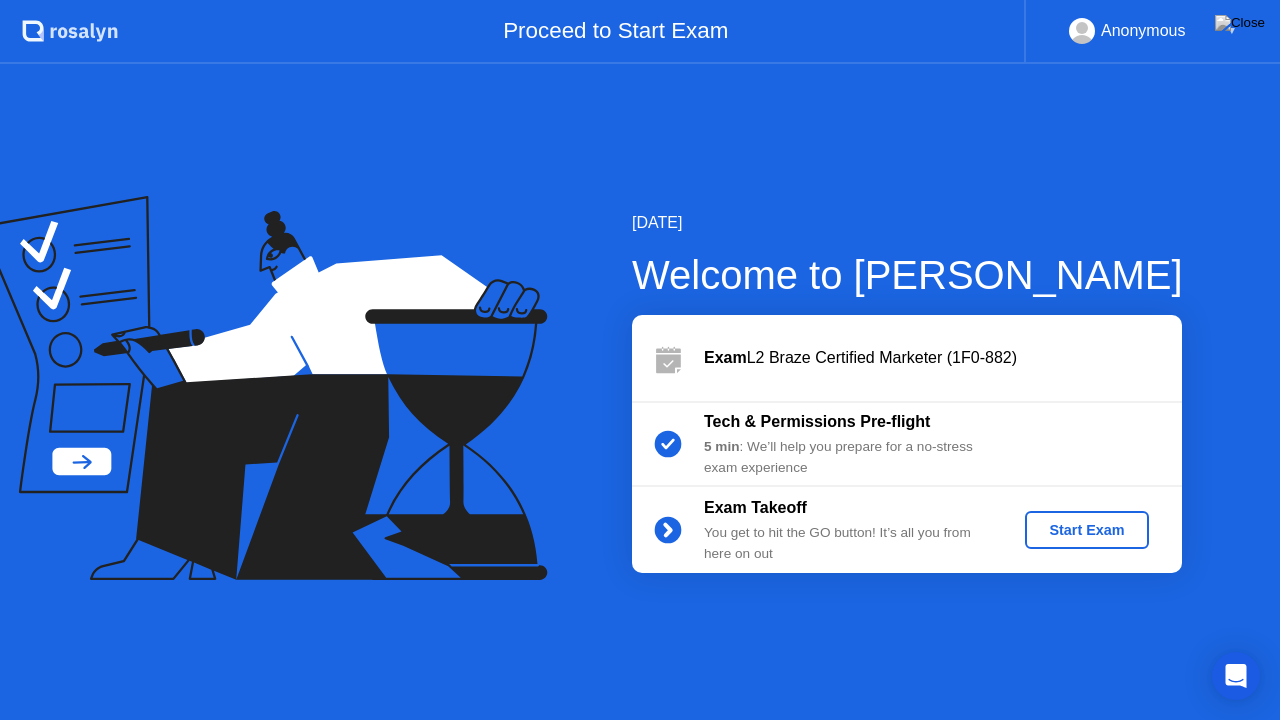 click on "Start Exam" 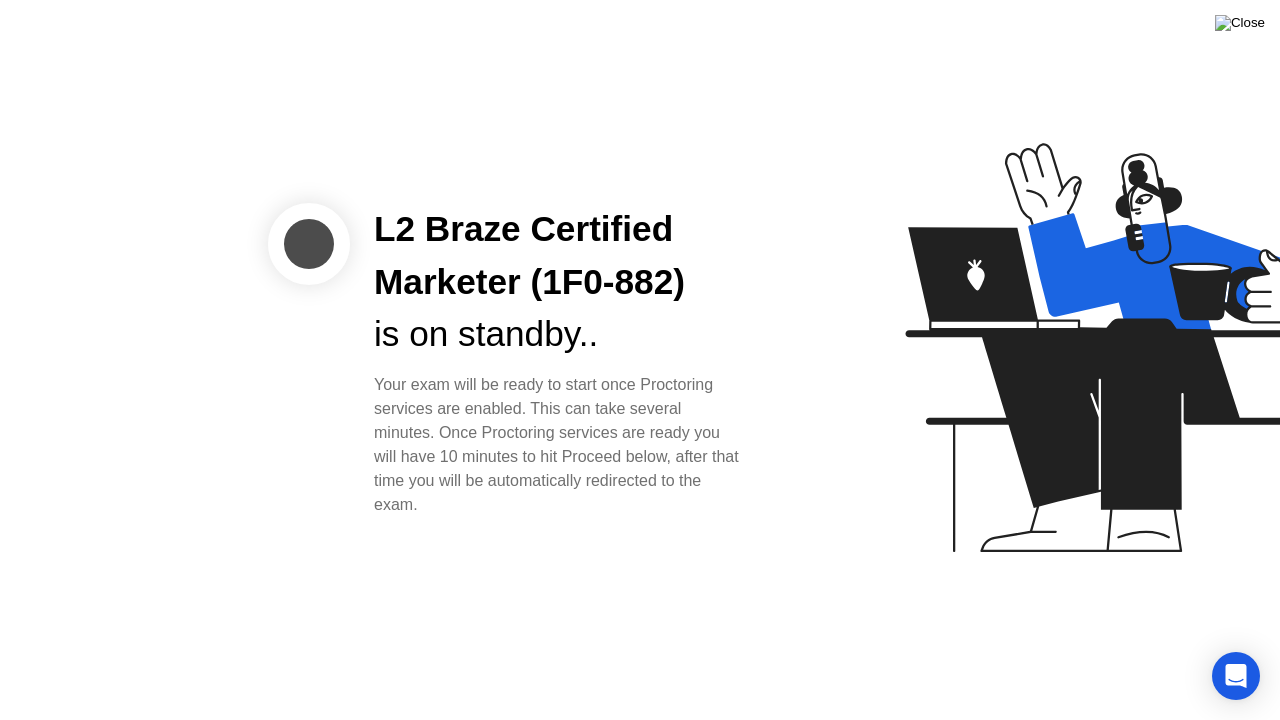 click at bounding box center (1240, 23) 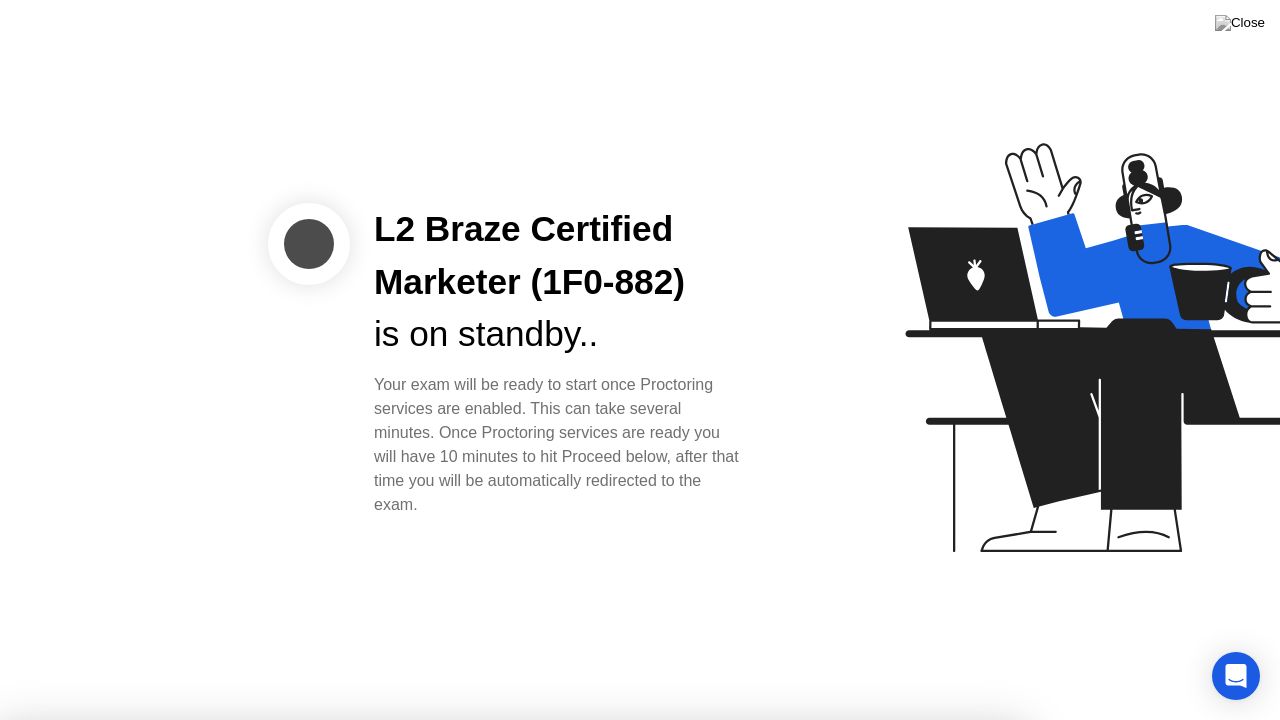 click on "Yes" at bounding box center (464, 833) 